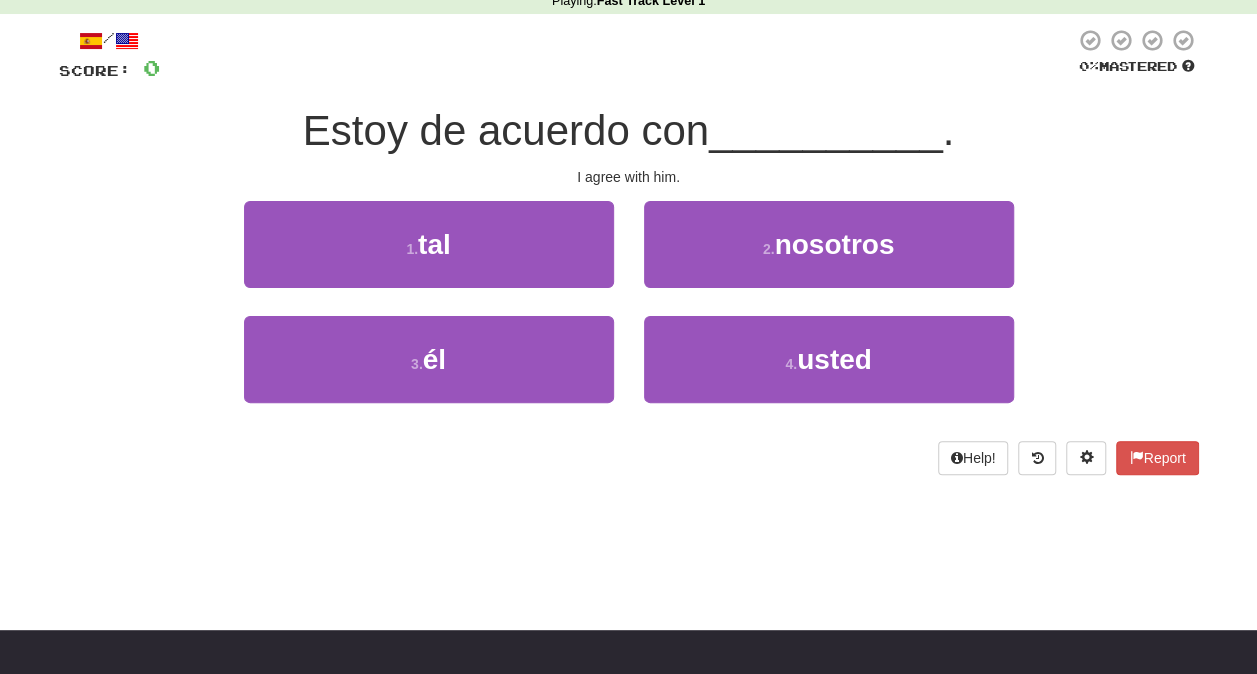 scroll, scrollTop: 0, scrollLeft: 0, axis: both 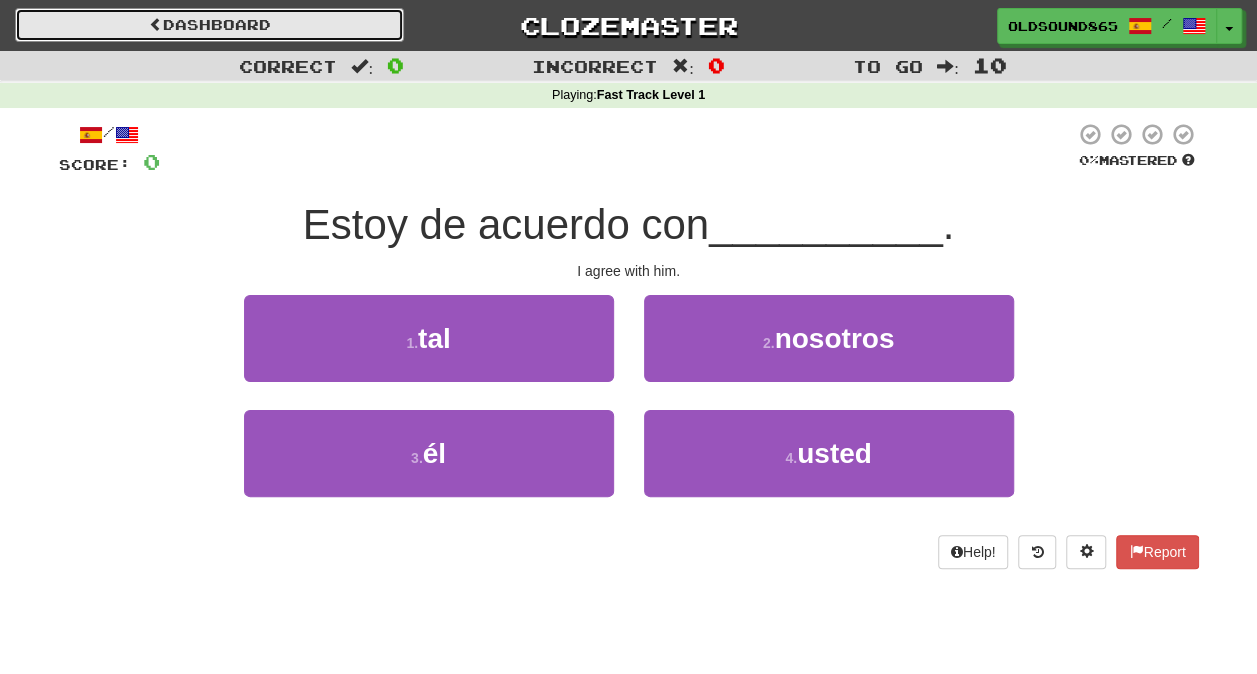 click on "Dashboard" at bounding box center [209, 25] 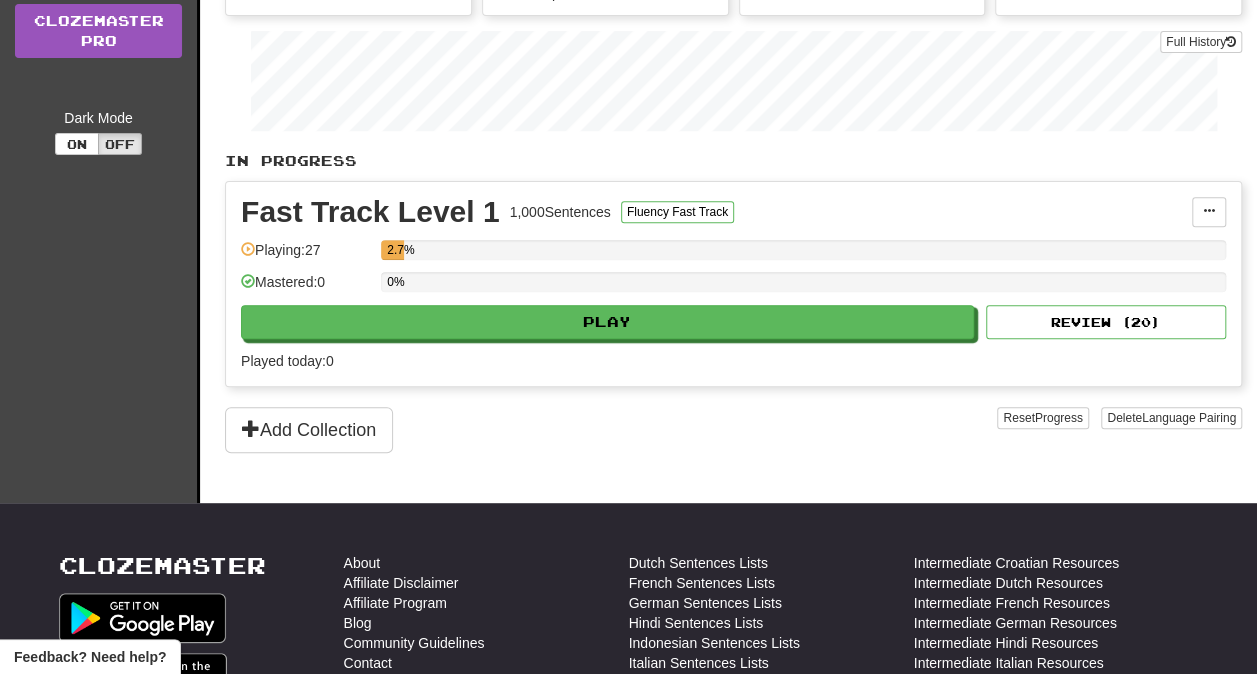 scroll, scrollTop: 0, scrollLeft: 0, axis: both 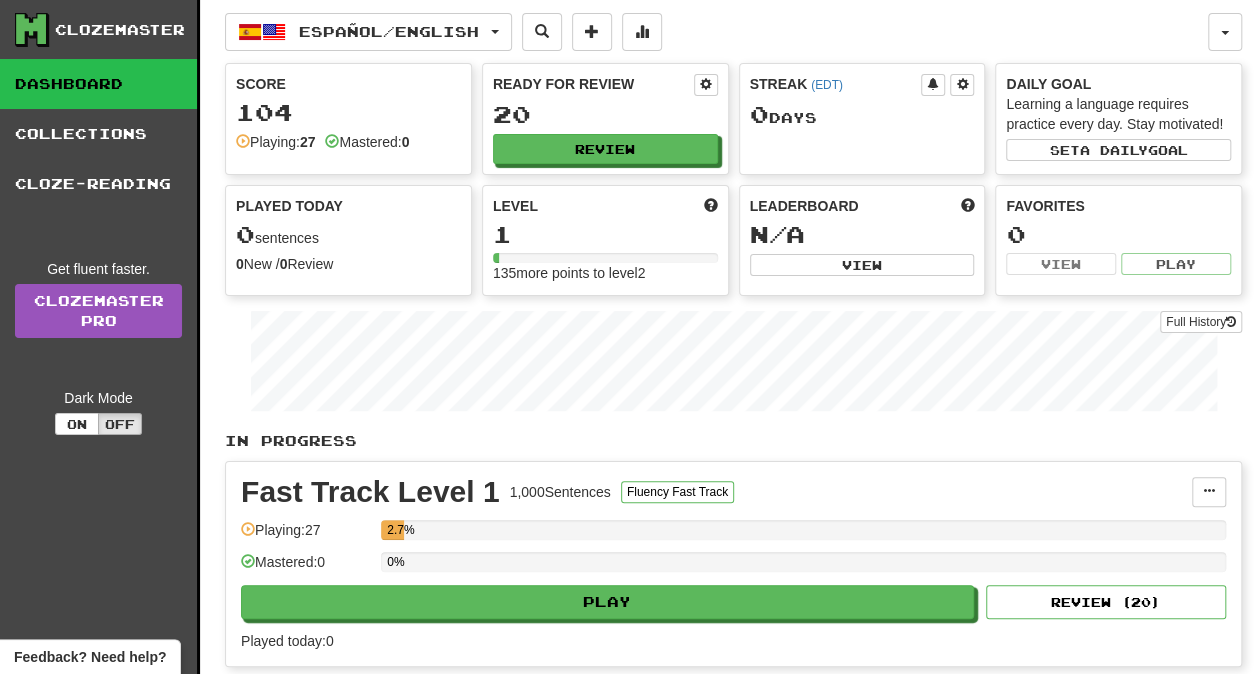 click on "Collections" at bounding box center (98, 134) 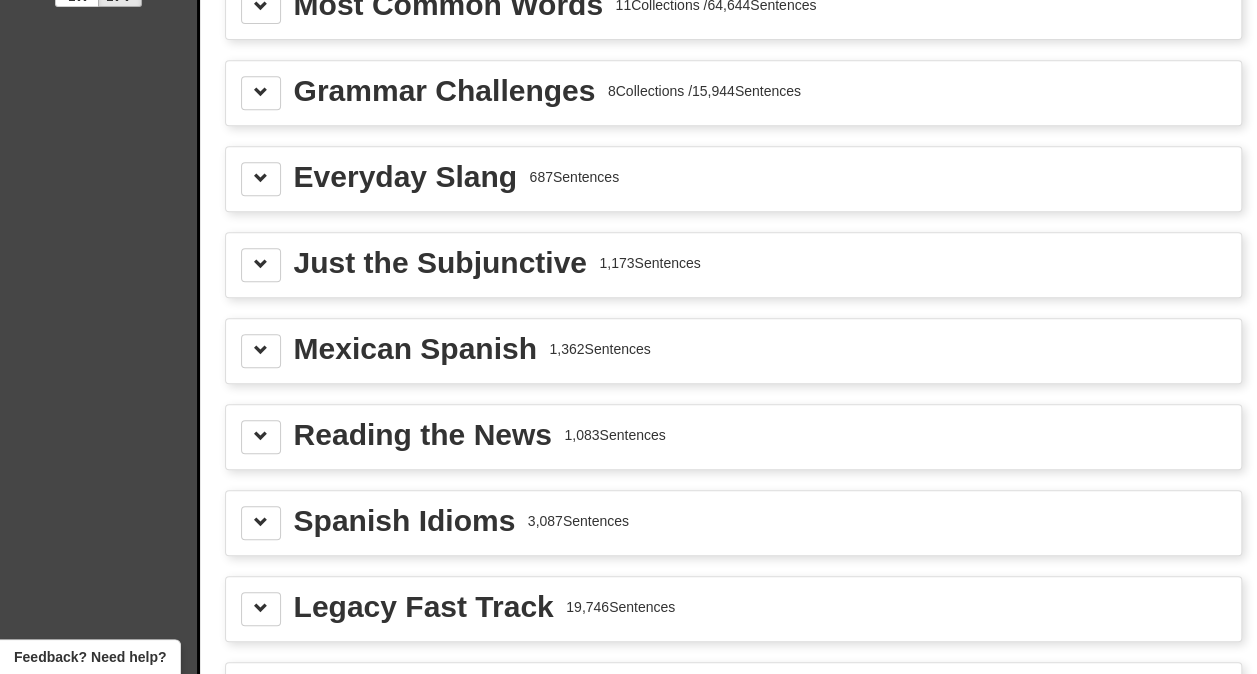 scroll, scrollTop: 309, scrollLeft: 0, axis: vertical 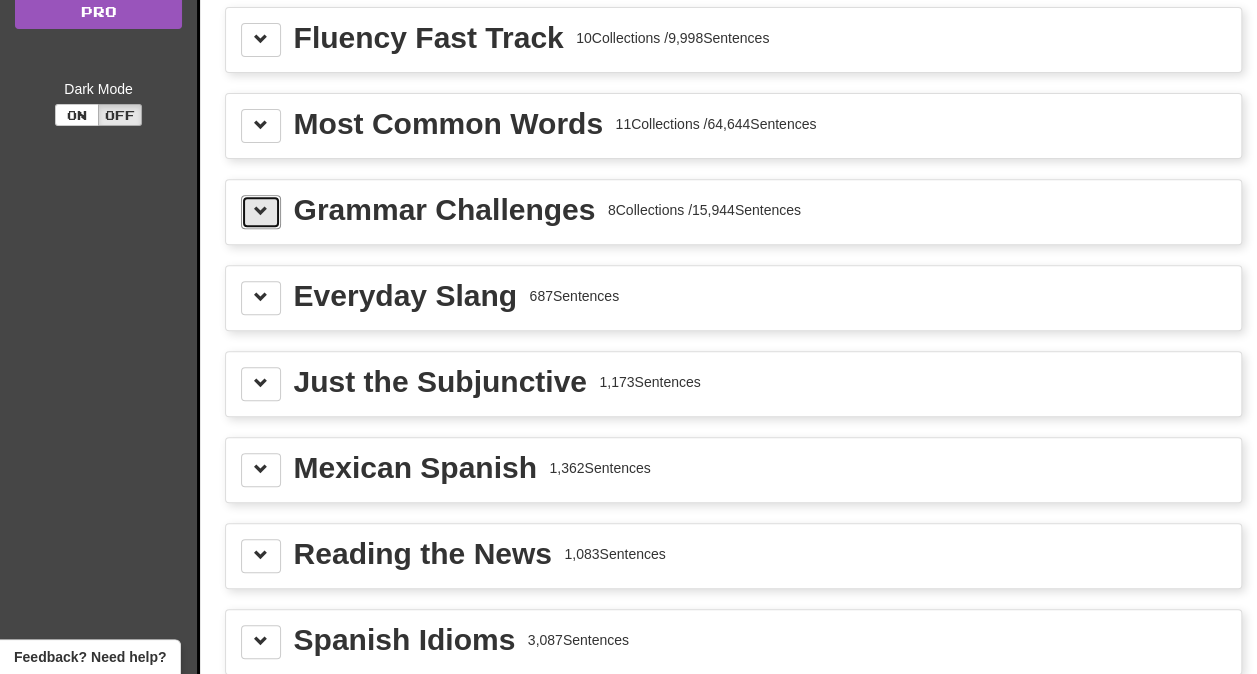 click at bounding box center [261, 211] 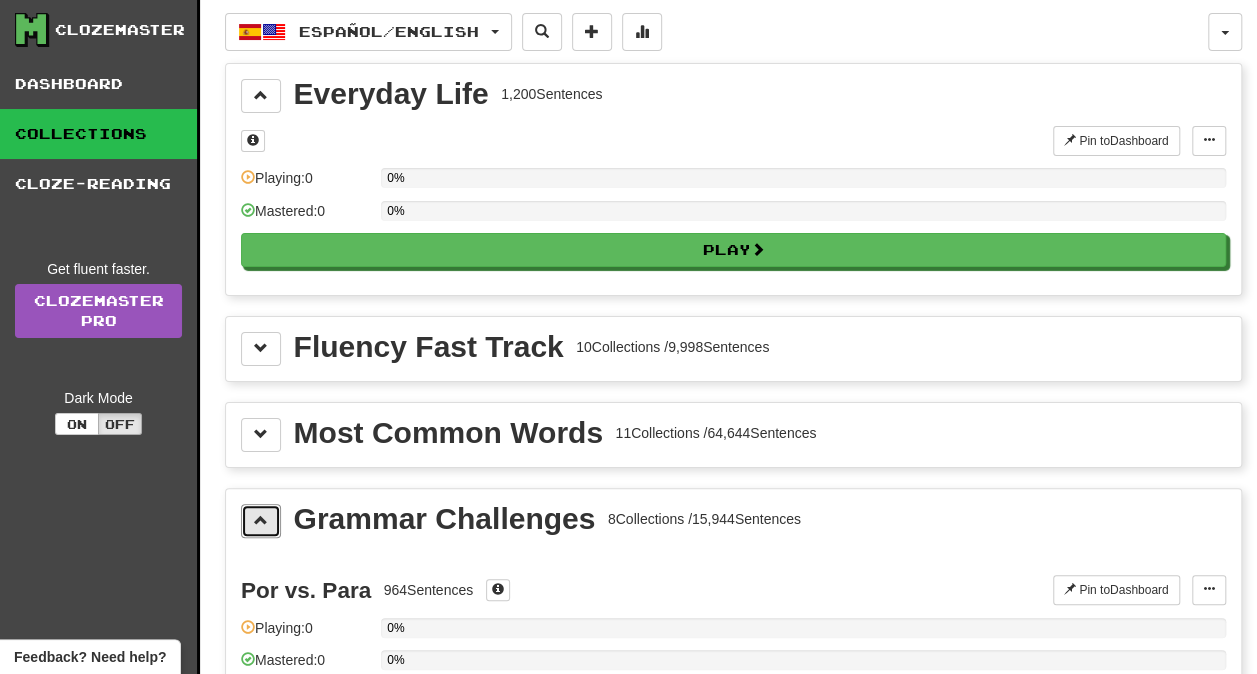scroll, scrollTop: 98, scrollLeft: 0, axis: vertical 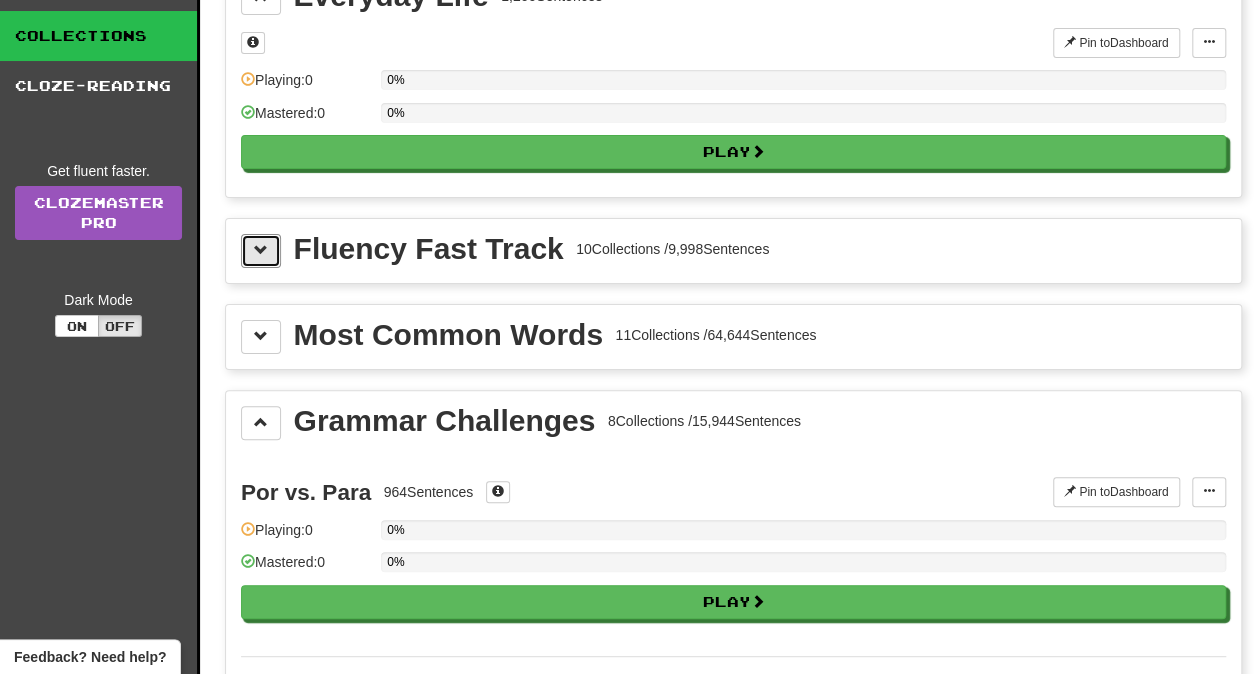 click at bounding box center (261, 250) 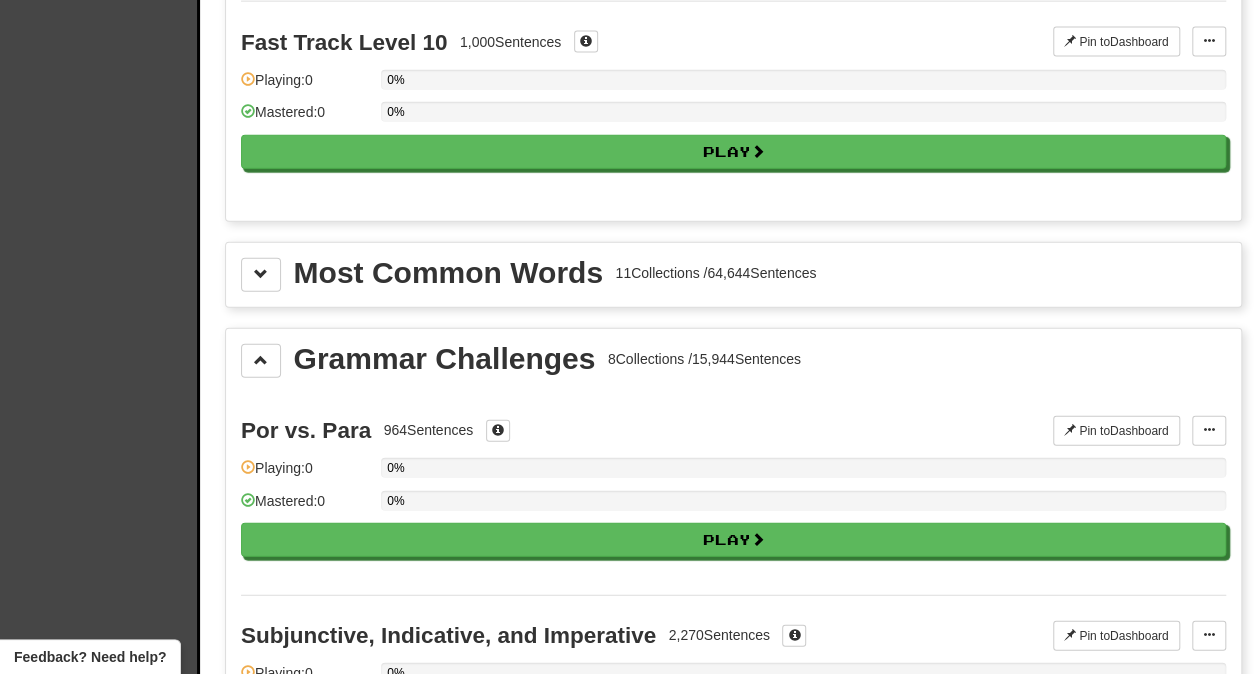 scroll, scrollTop: 2292, scrollLeft: 0, axis: vertical 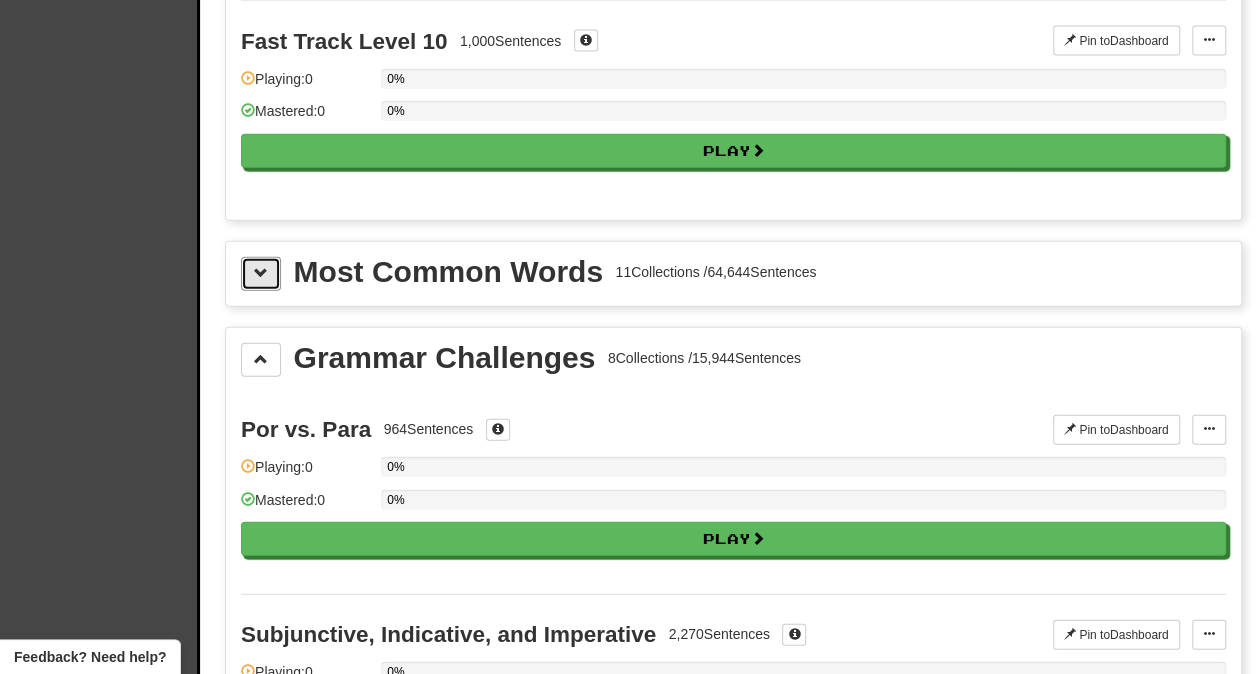 click at bounding box center [261, 274] 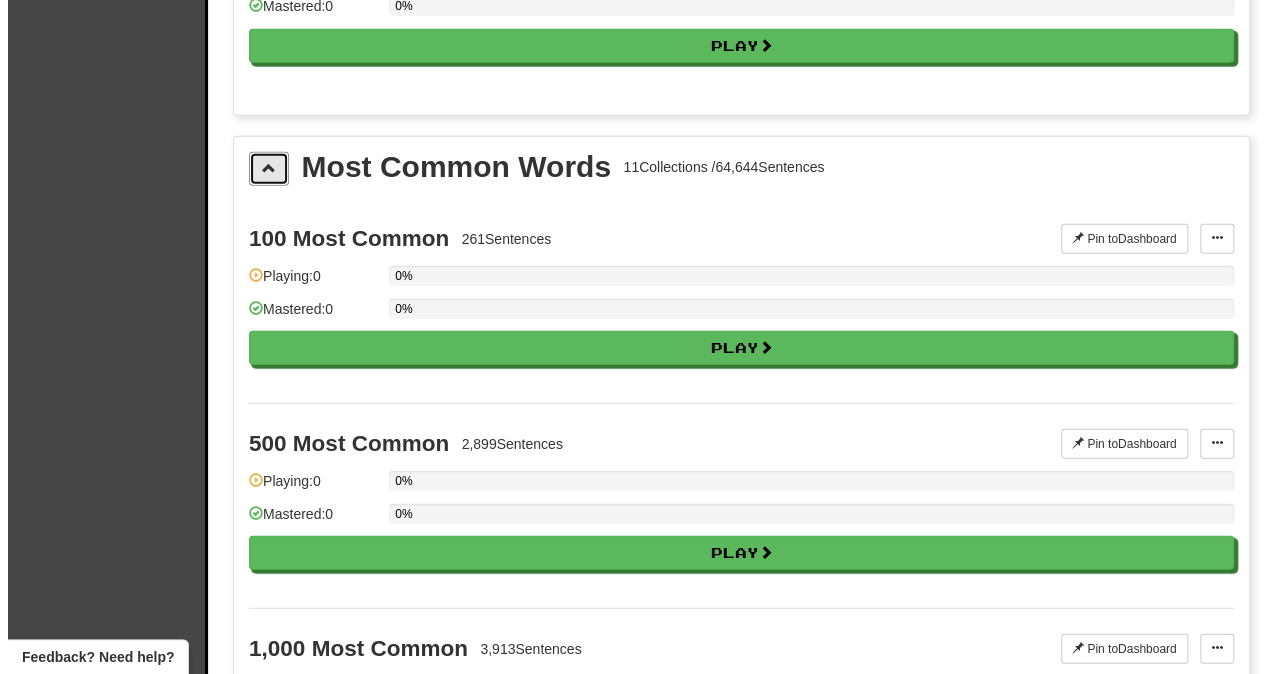 scroll, scrollTop: 2396, scrollLeft: 0, axis: vertical 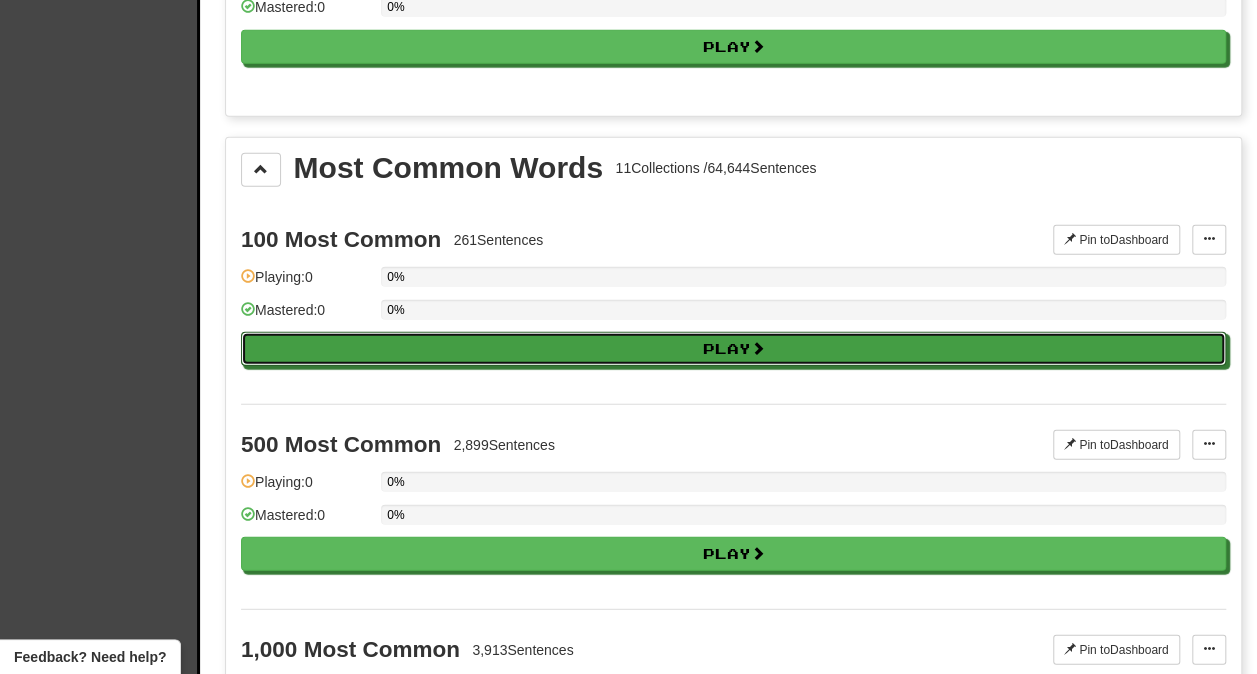 click on "Play" at bounding box center [733, 349] 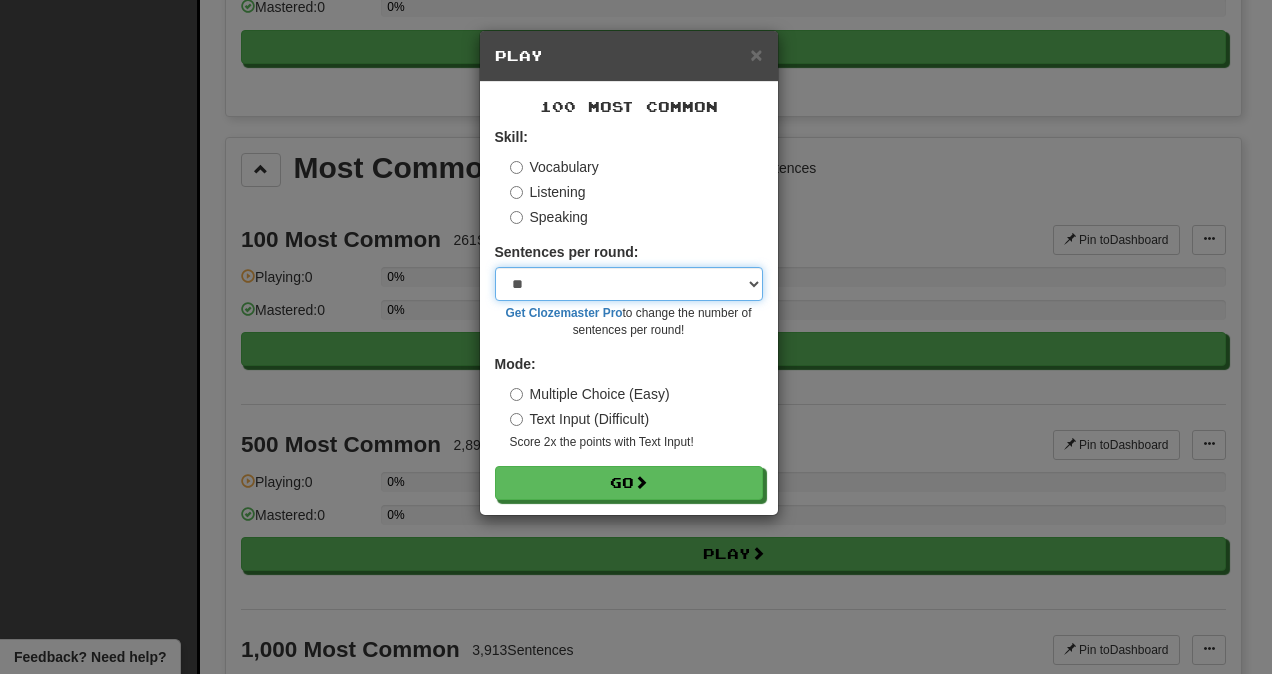 click on "* ** ** ** ** ** *** ********" at bounding box center [629, 284] 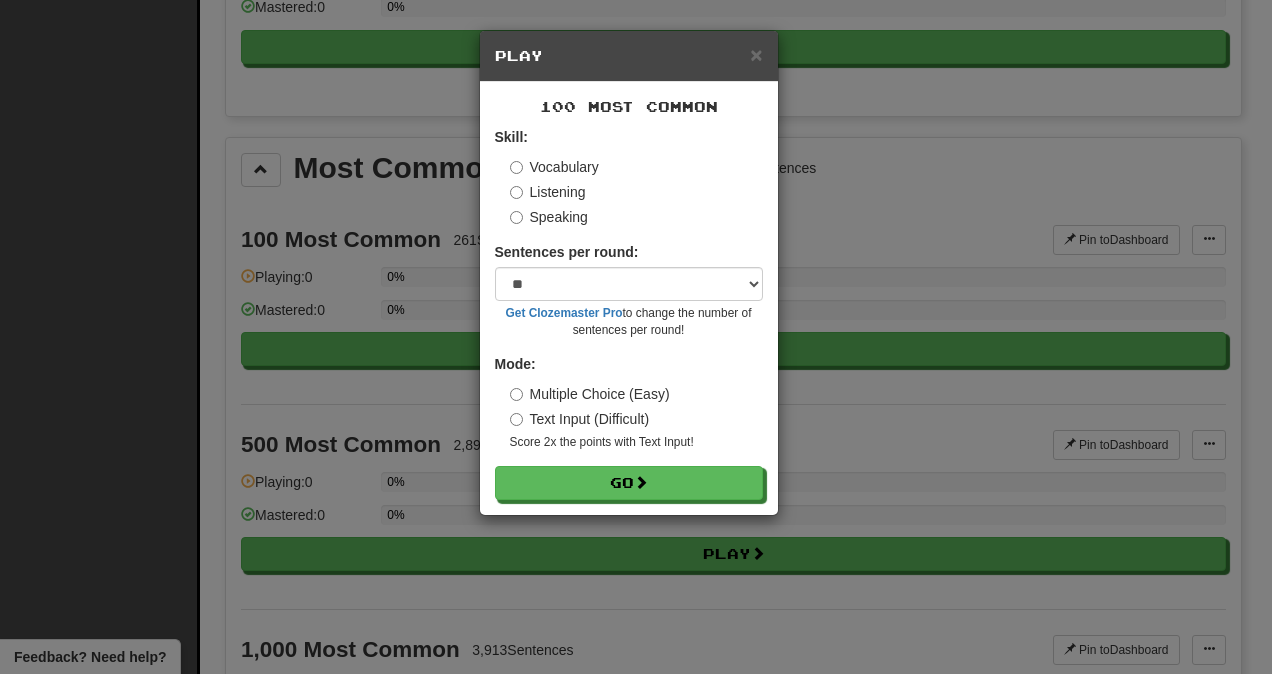 click on "Sentences per round:" at bounding box center (567, 252) 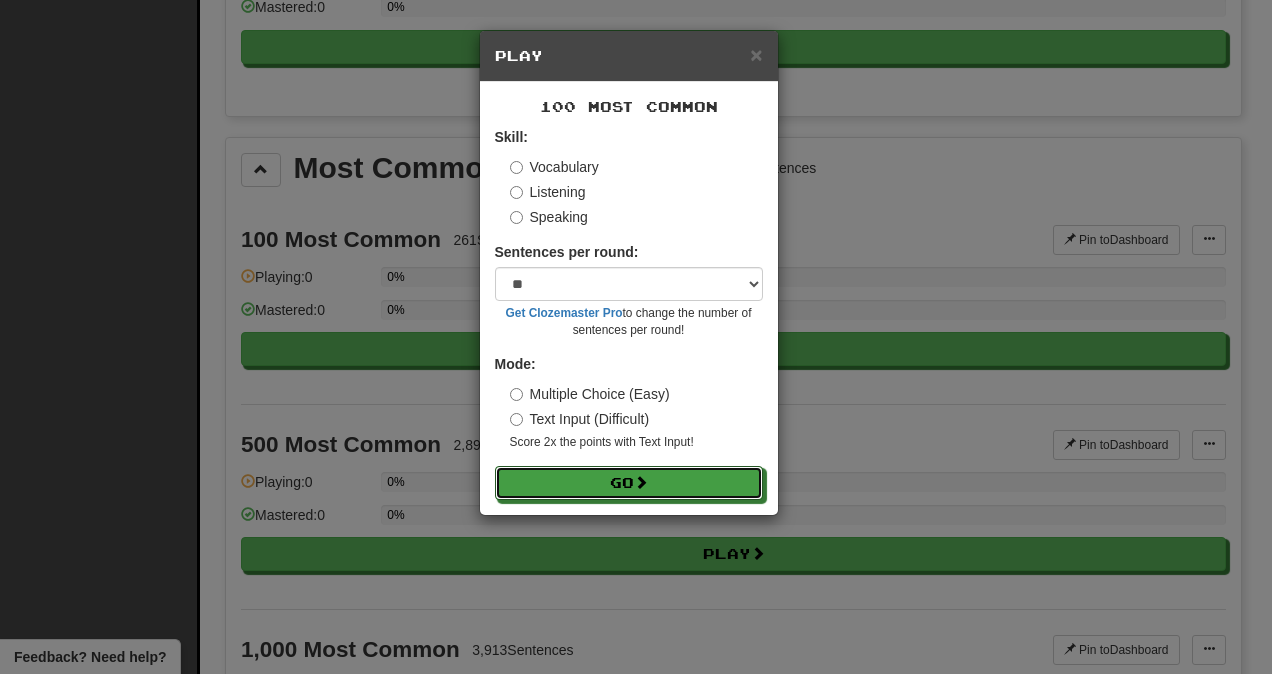 click at bounding box center (641, 482) 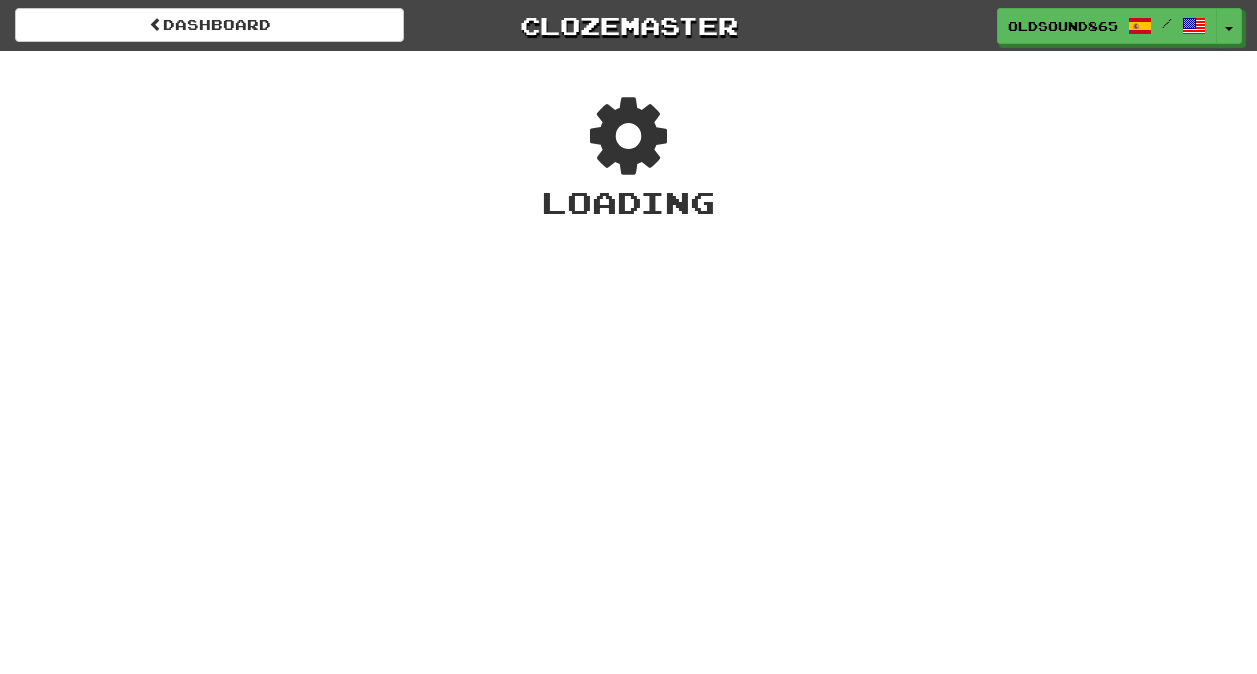 scroll, scrollTop: 0, scrollLeft: 0, axis: both 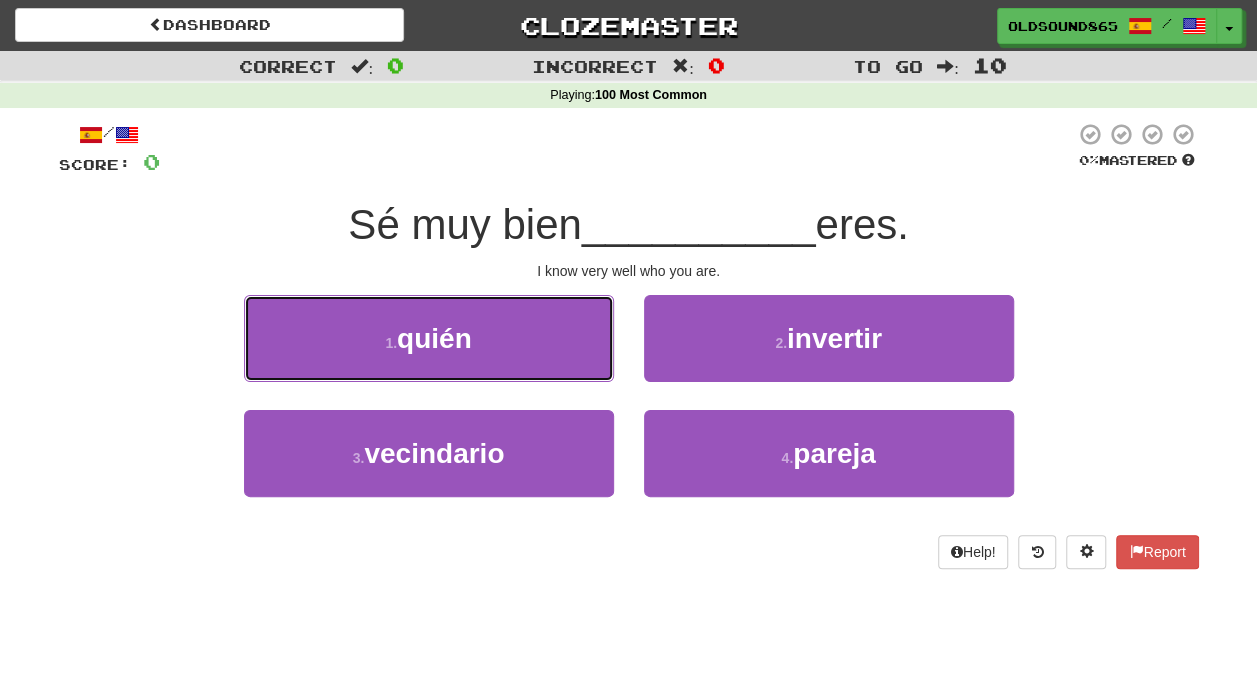 click on "1 .  quién" at bounding box center [429, 338] 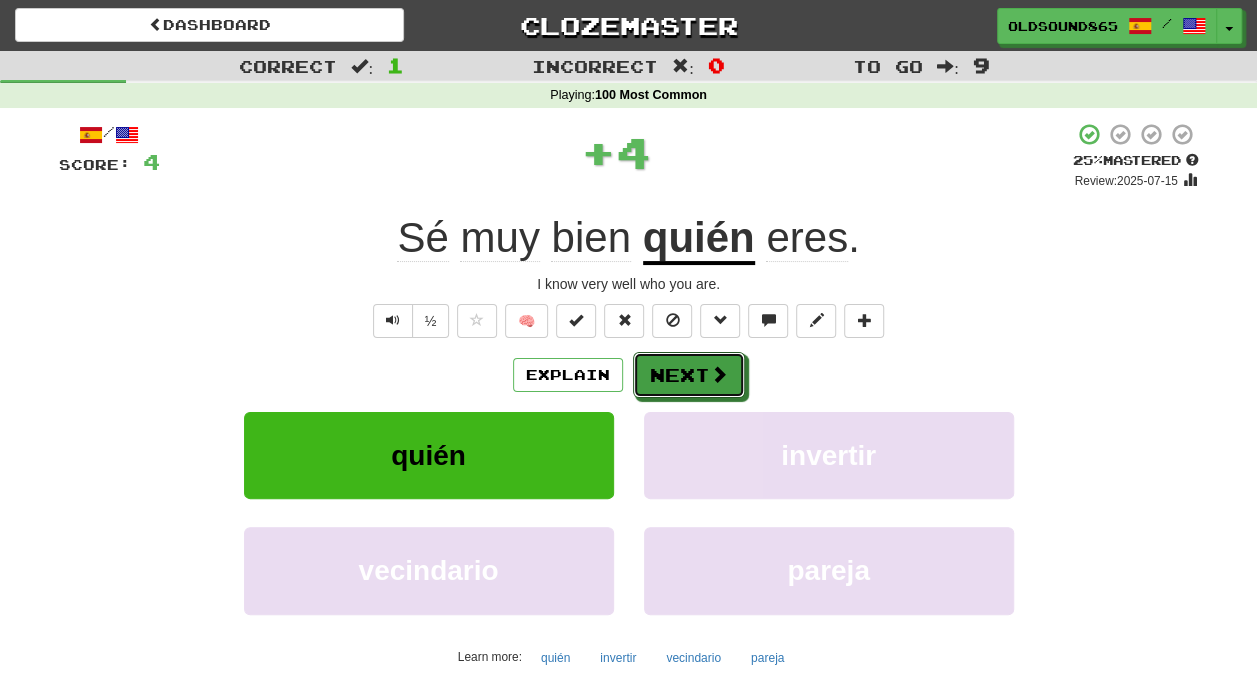 click on "Next" at bounding box center (689, 375) 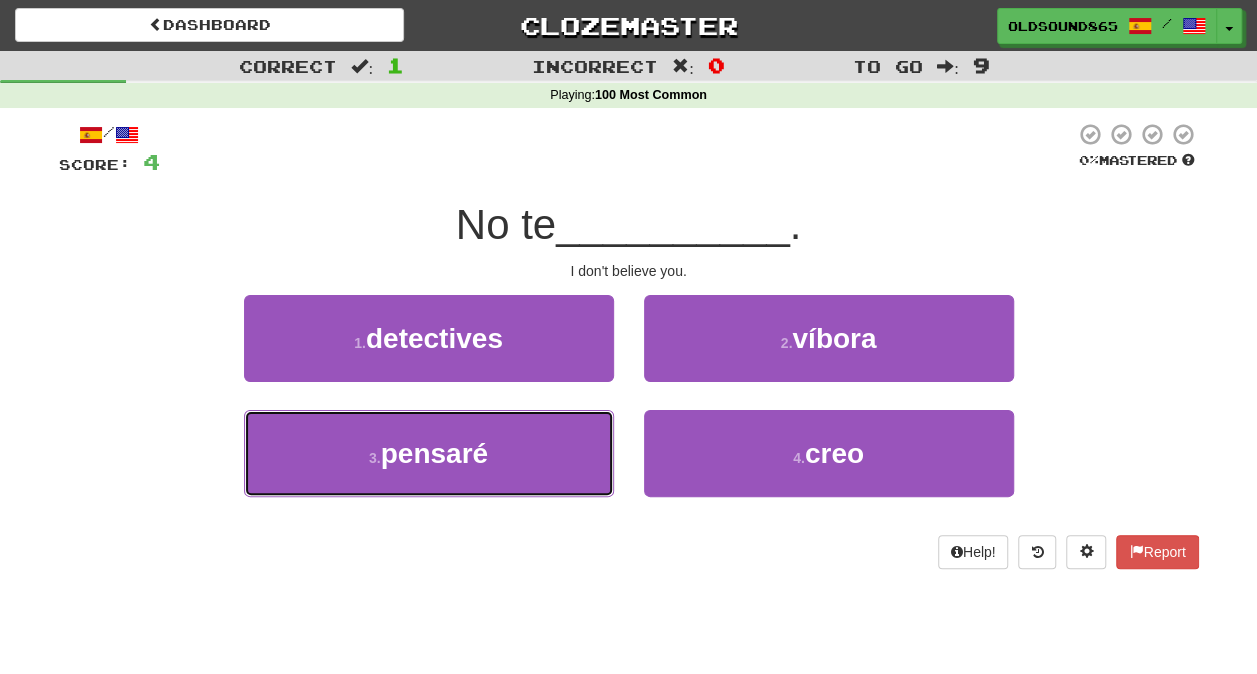 click on "3 .  pensaré" at bounding box center [429, 453] 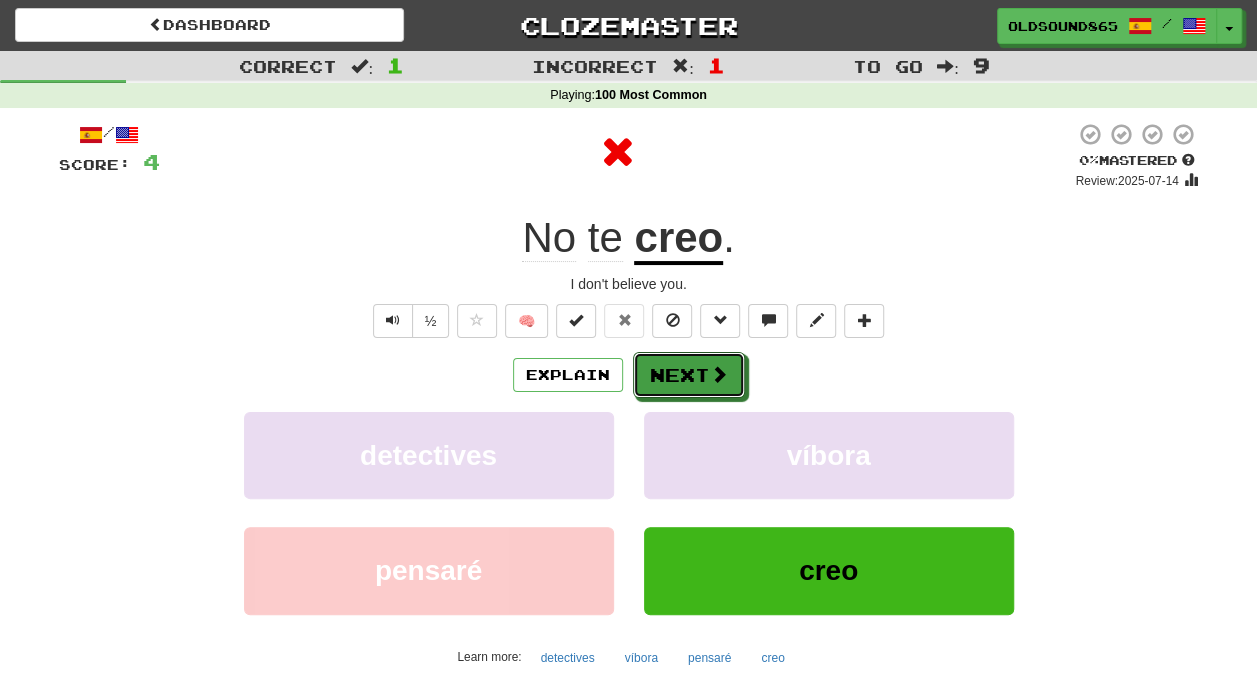 click at bounding box center [719, 374] 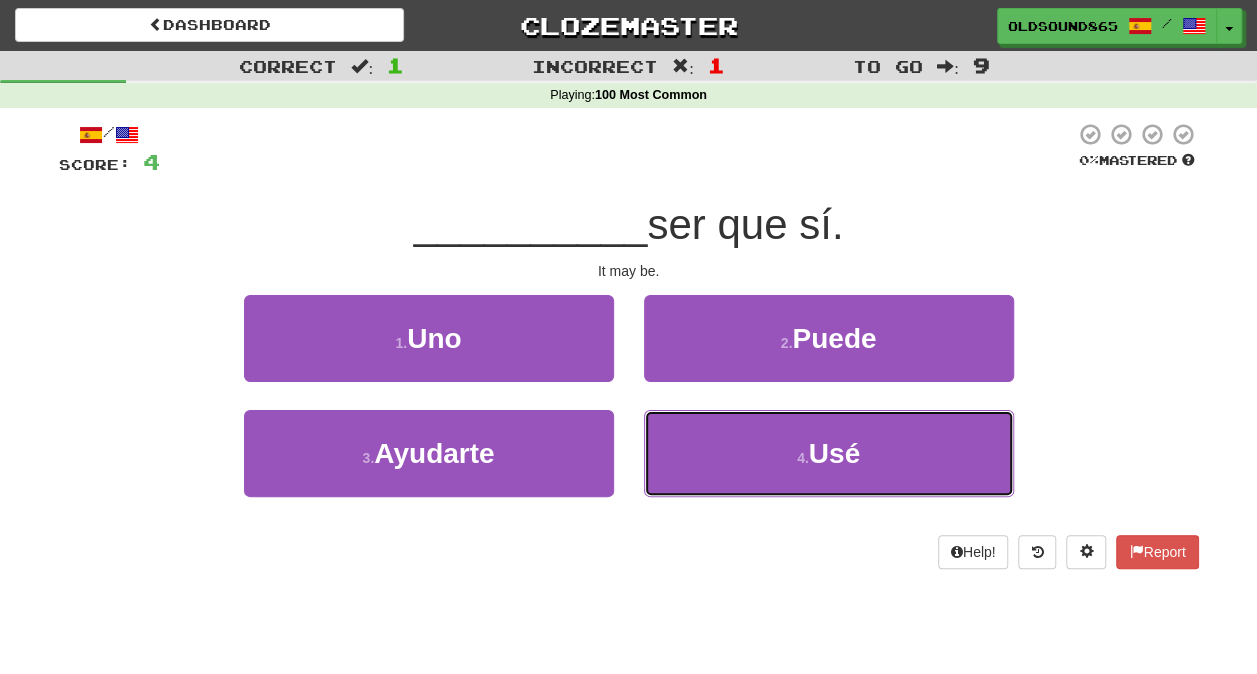 click on "4 .  Usé" at bounding box center [829, 453] 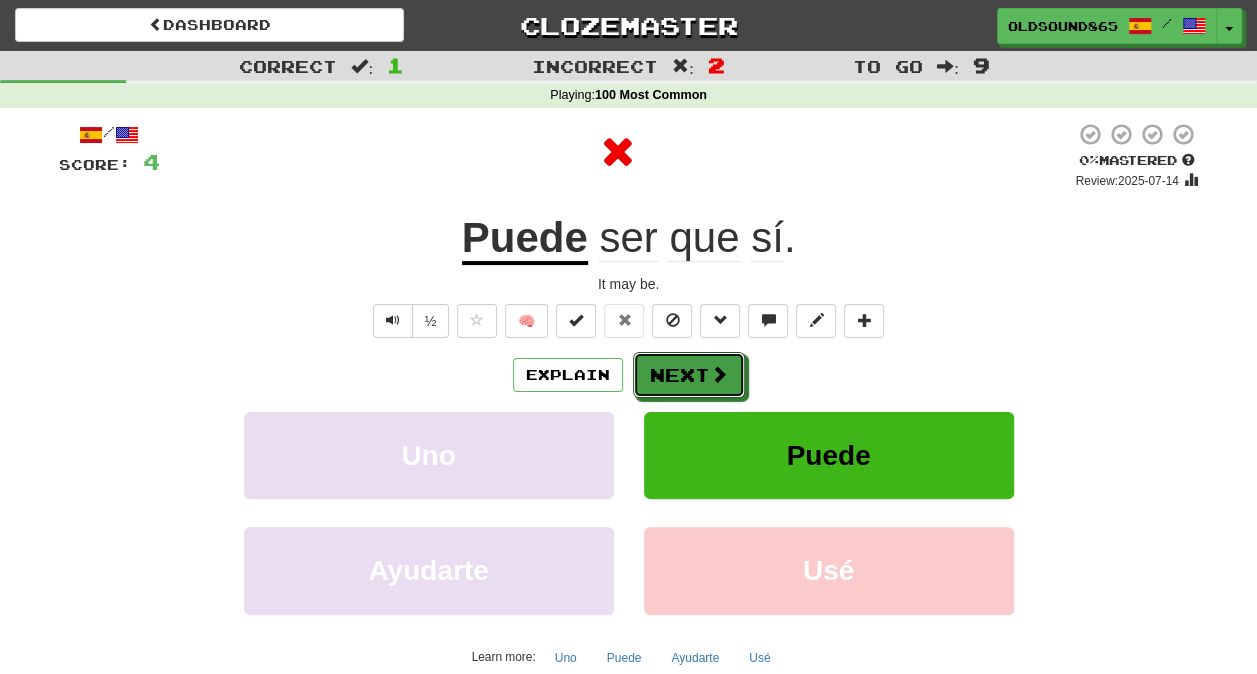 click on "Next" at bounding box center (689, 375) 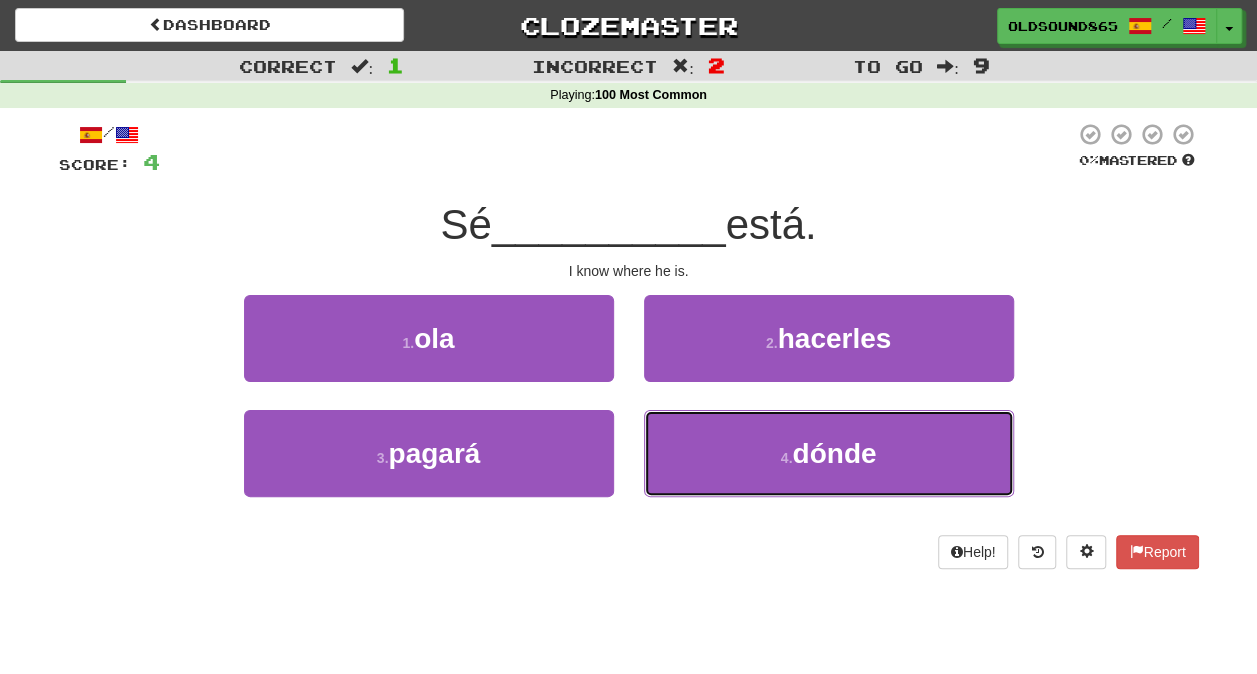 click on "4 .  dónde" at bounding box center (829, 453) 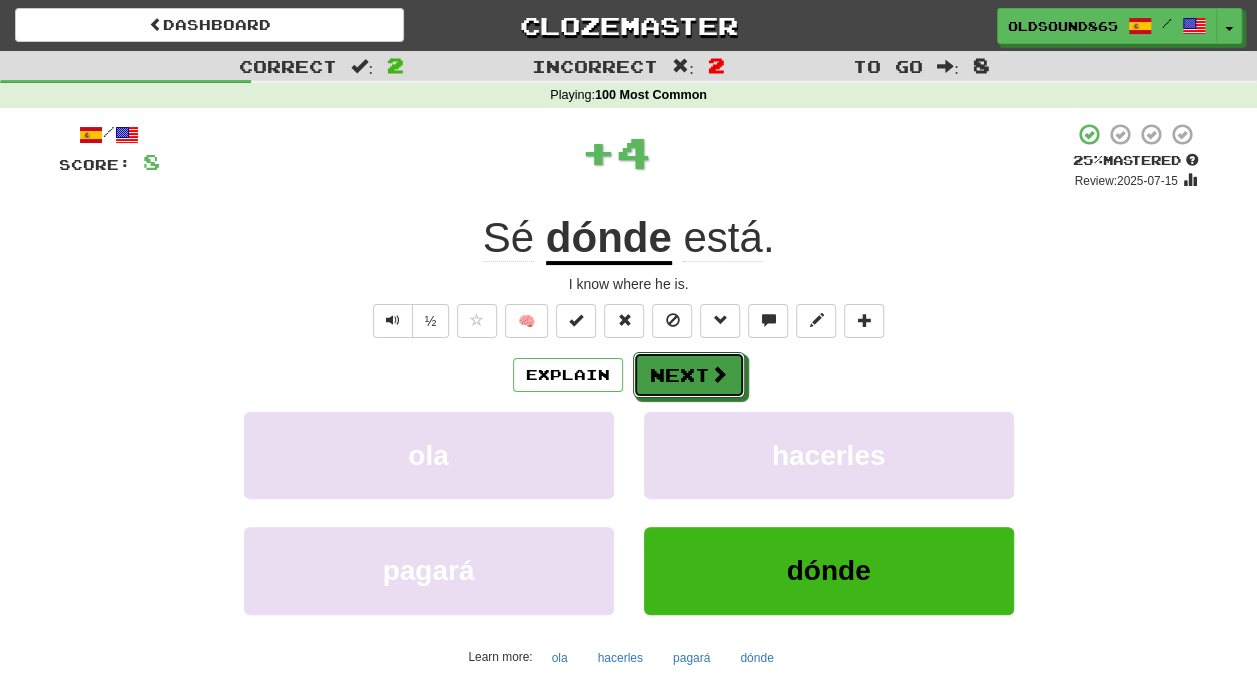 click on "Next" at bounding box center (689, 375) 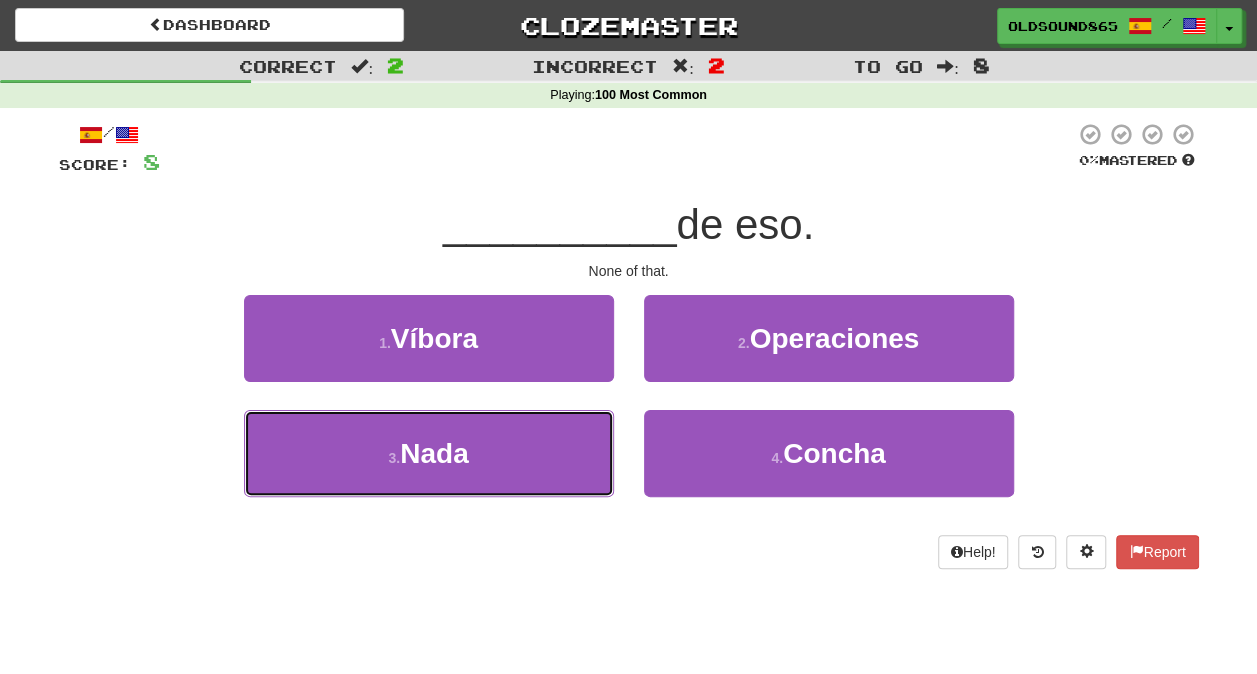 click on "3 .  Nada" at bounding box center [429, 453] 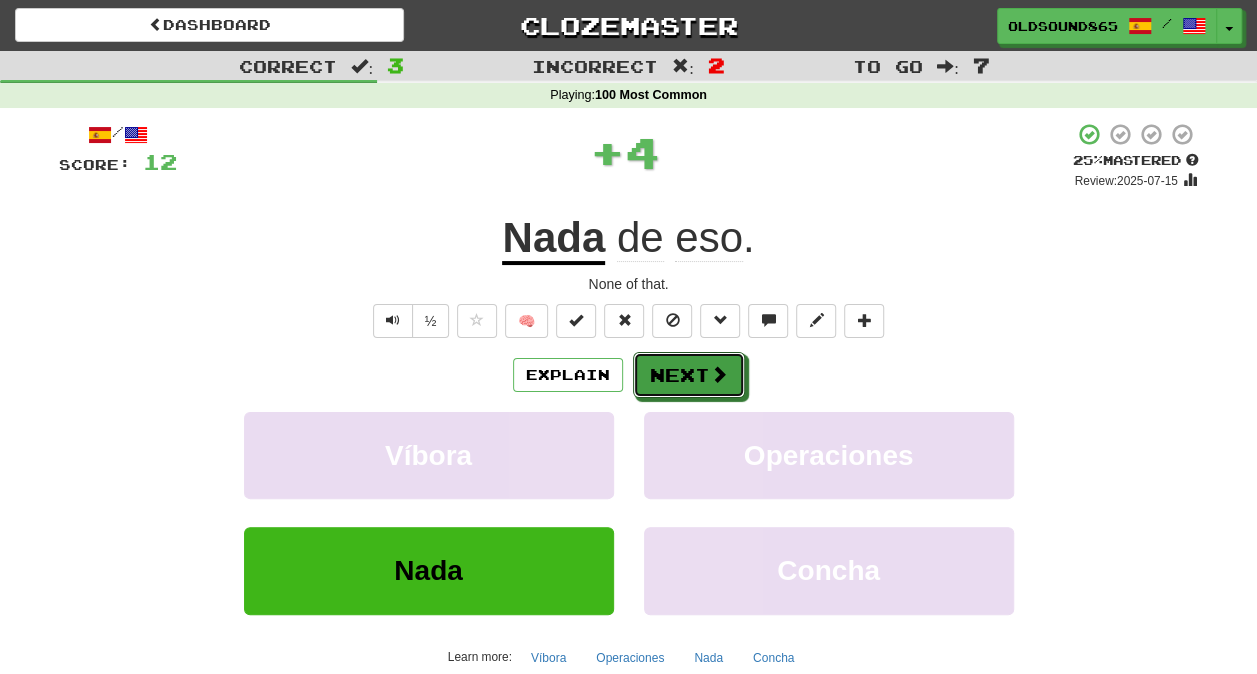 click at bounding box center (719, 374) 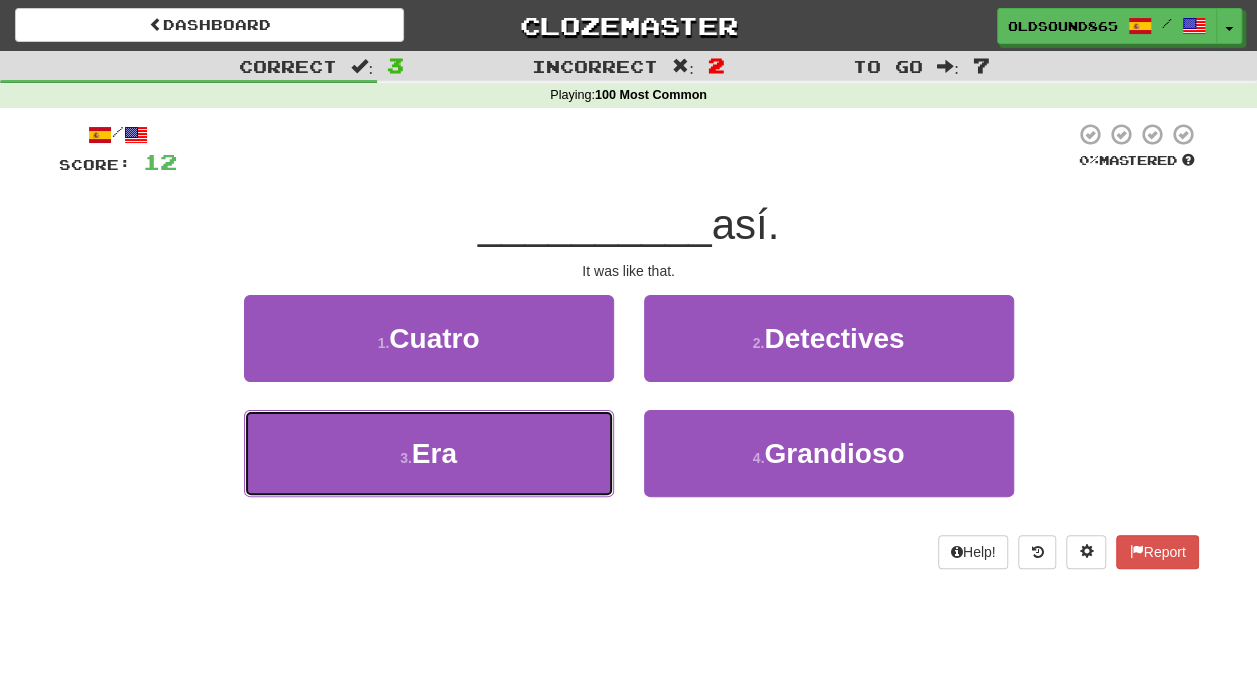 click on "3 .  Era" at bounding box center (429, 453) 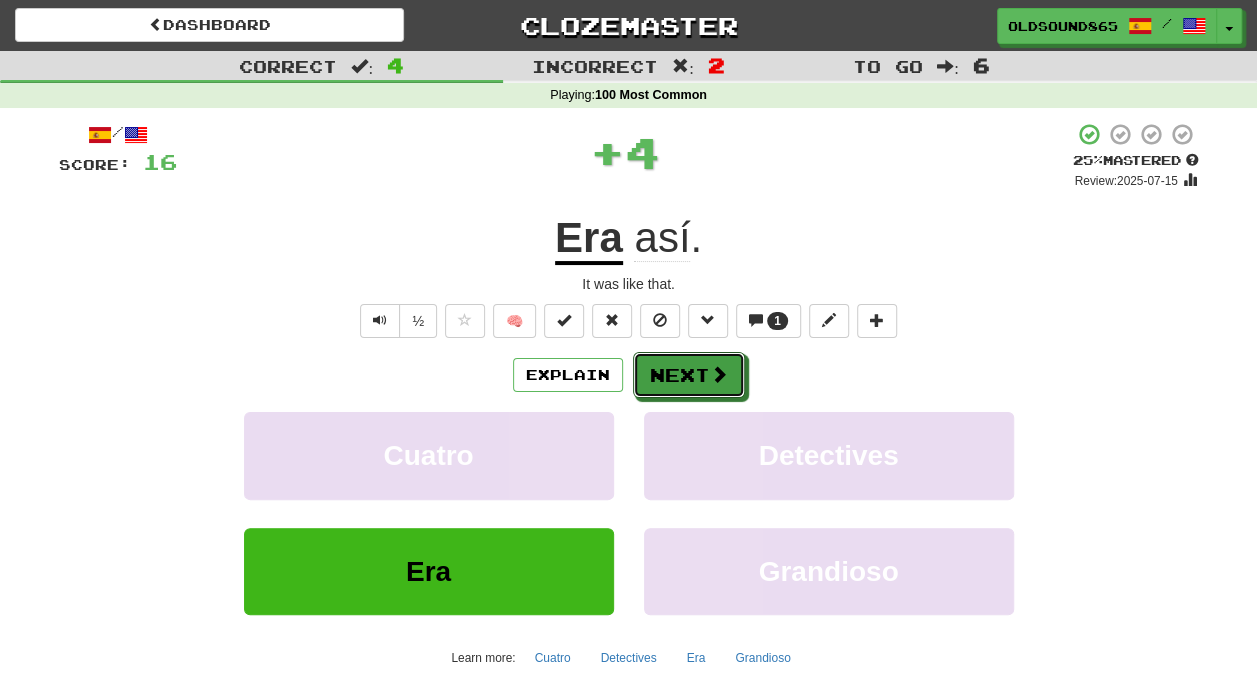 click on "Next" at bounding box center [689, 375] 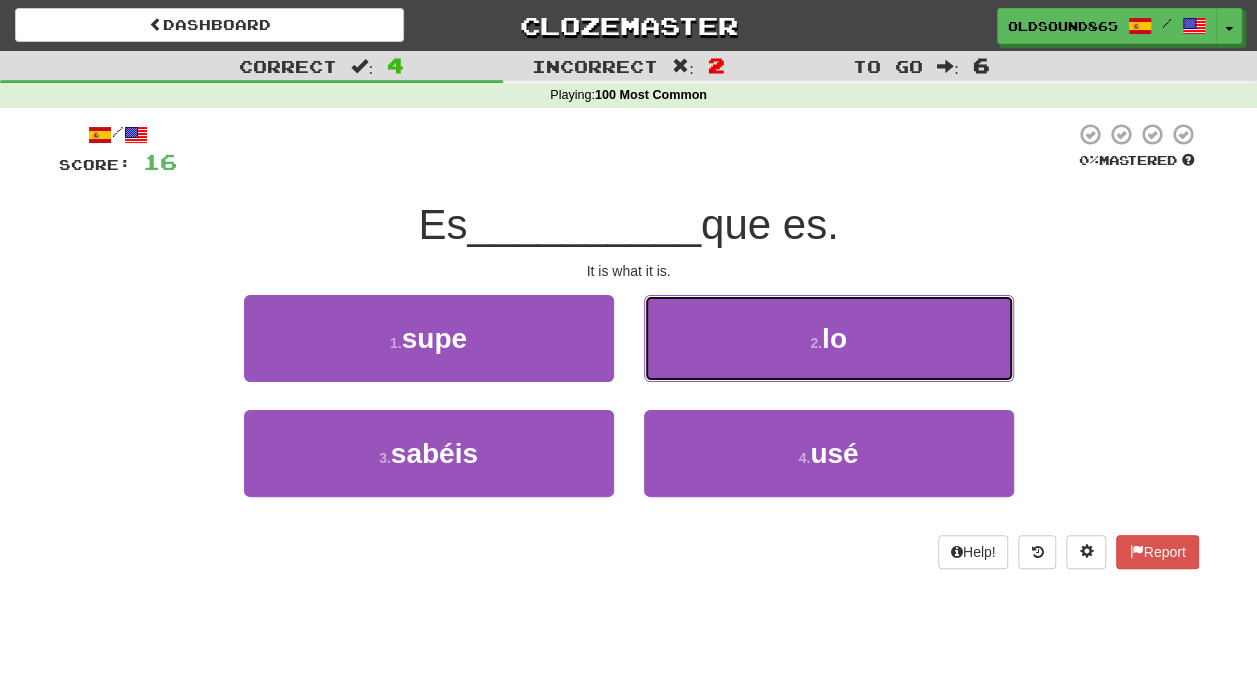 click on "2 .  lo" at bounding box center [829, 338] 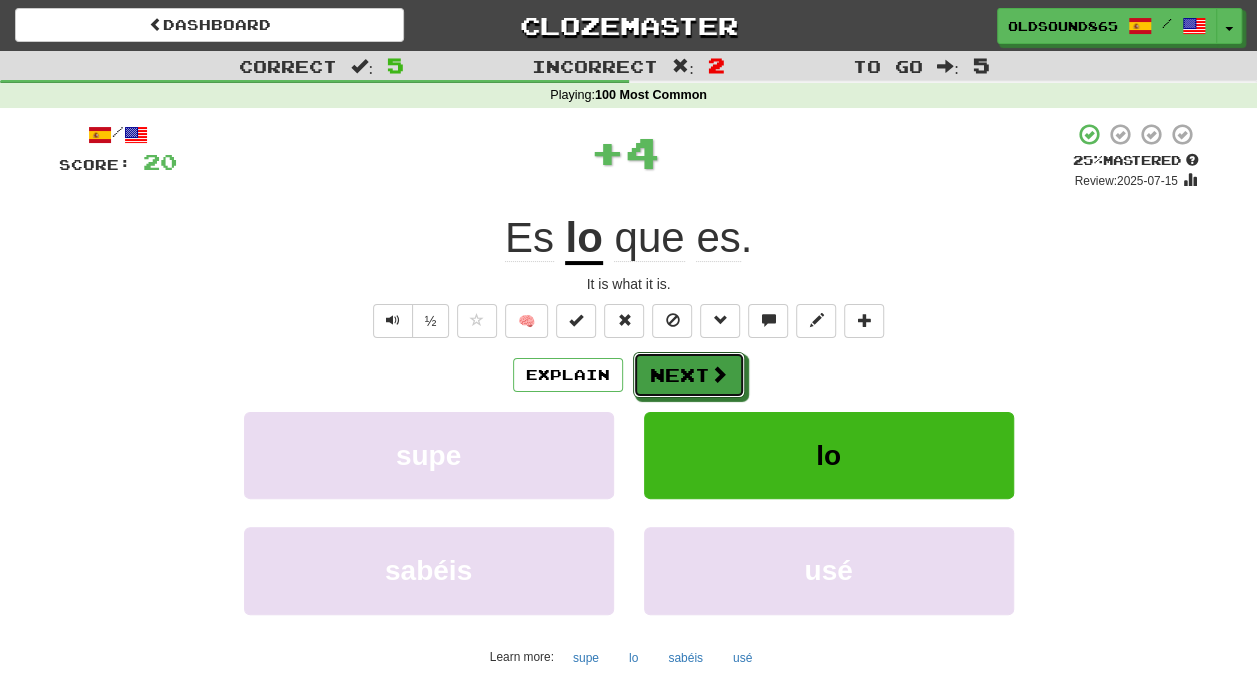 click on "Next" at bounding box center (689, 375) 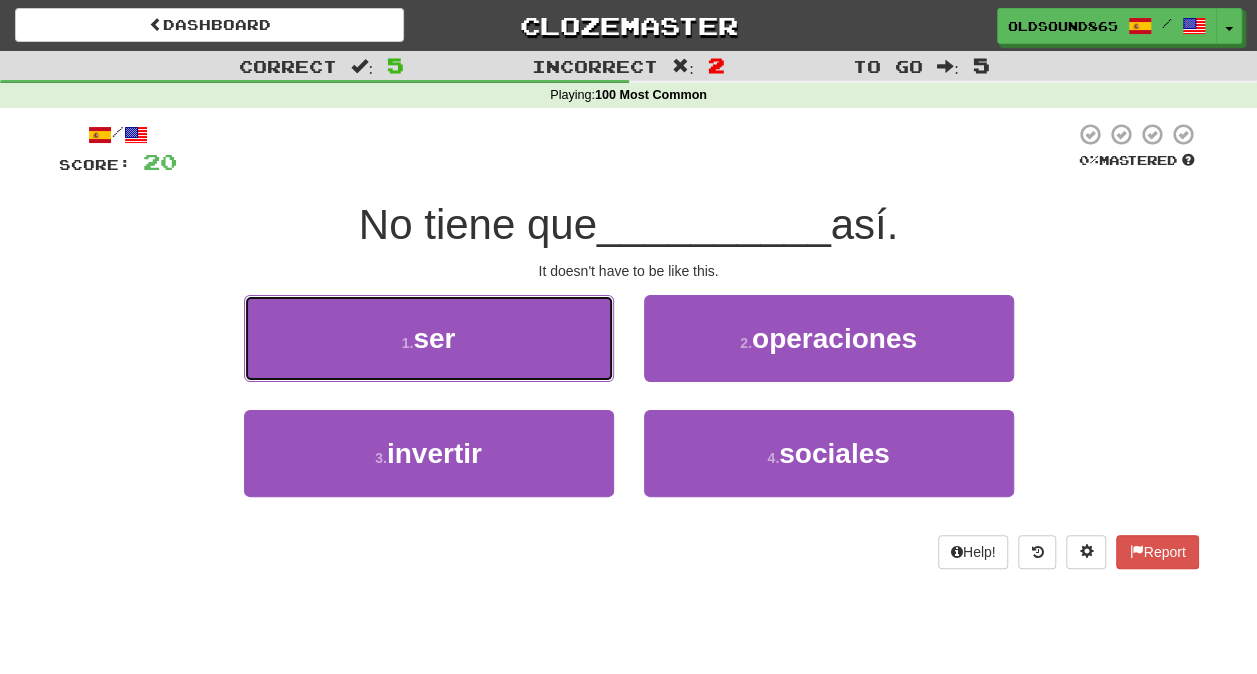 click on "1 .  ser" at bounding box center (429, 338) 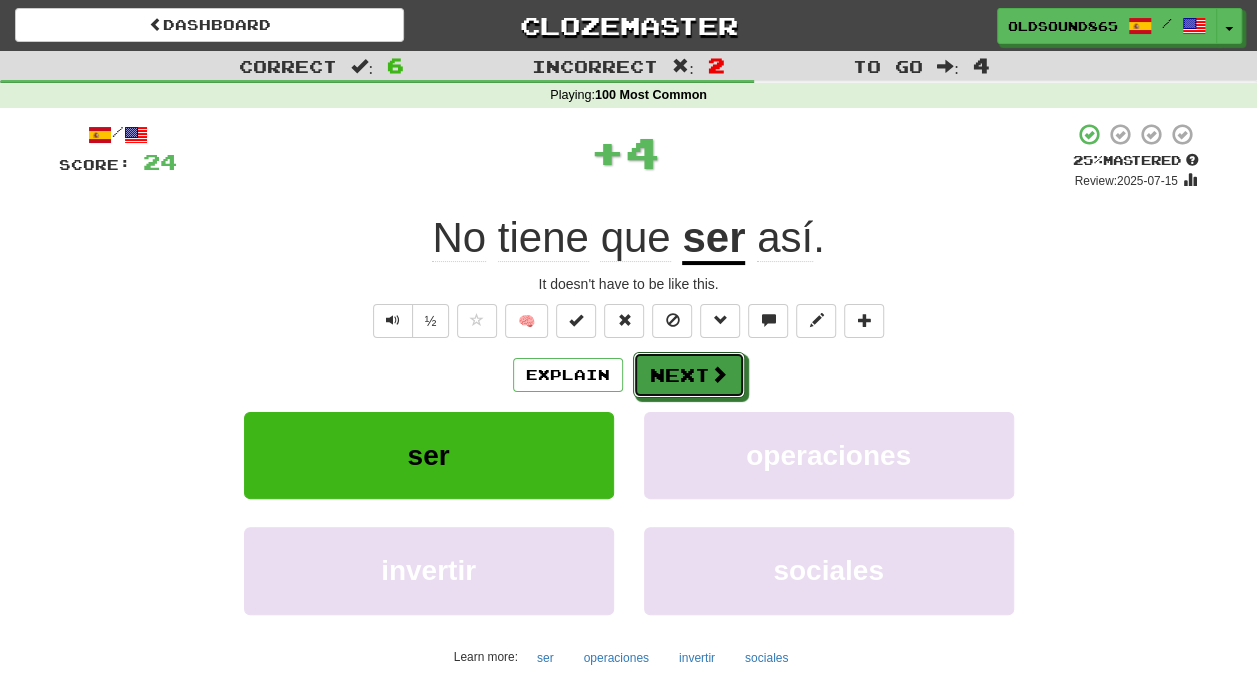 click on "Next" at bounding box center [689, 375] 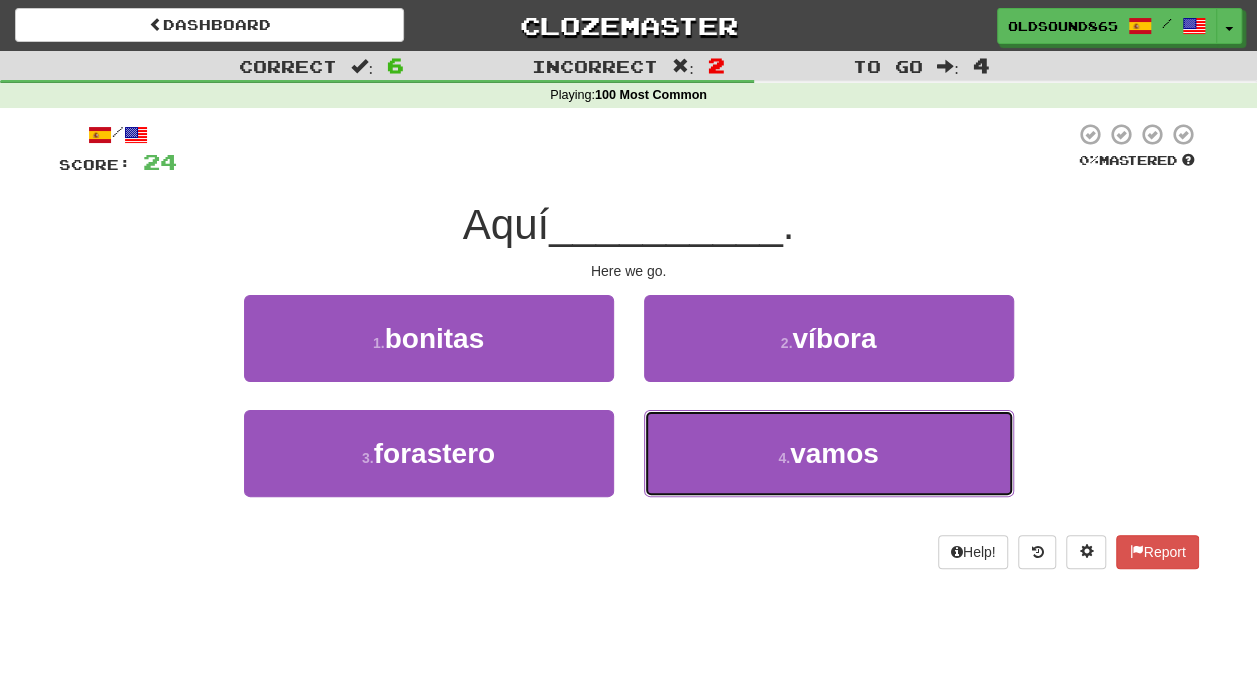 click on "4 .  vamos" at bounding box center [829, 453] 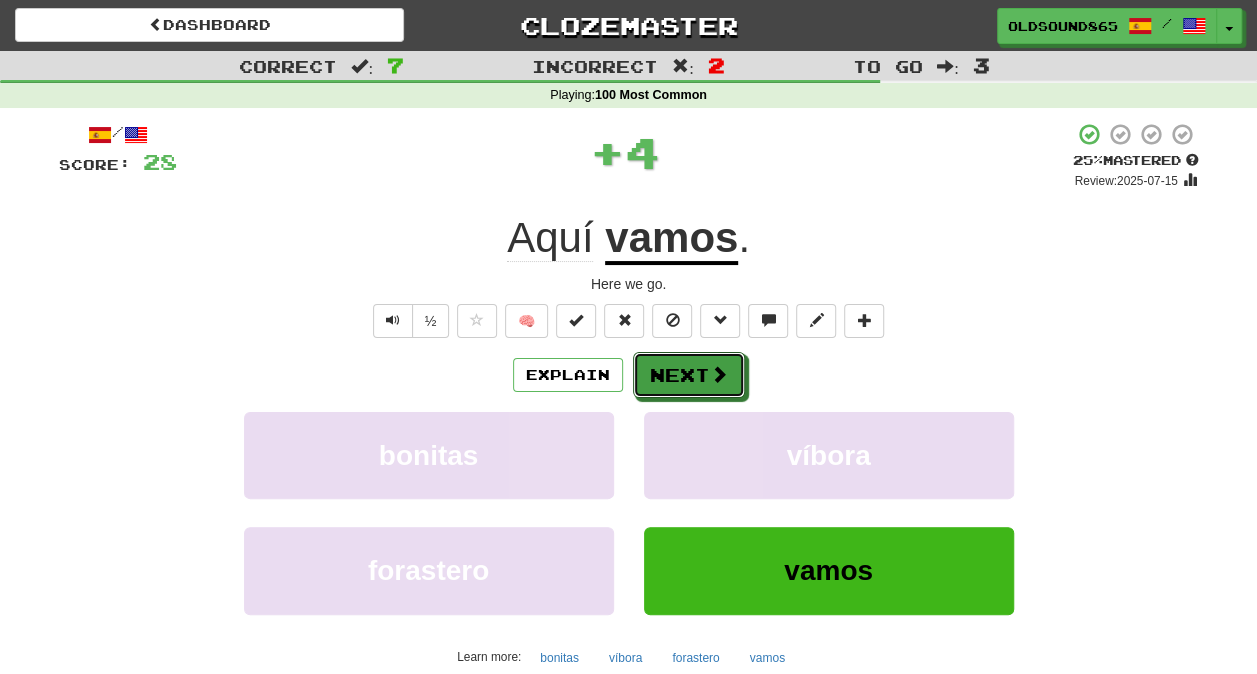 click on "Next" at bounding box center [689, 375] 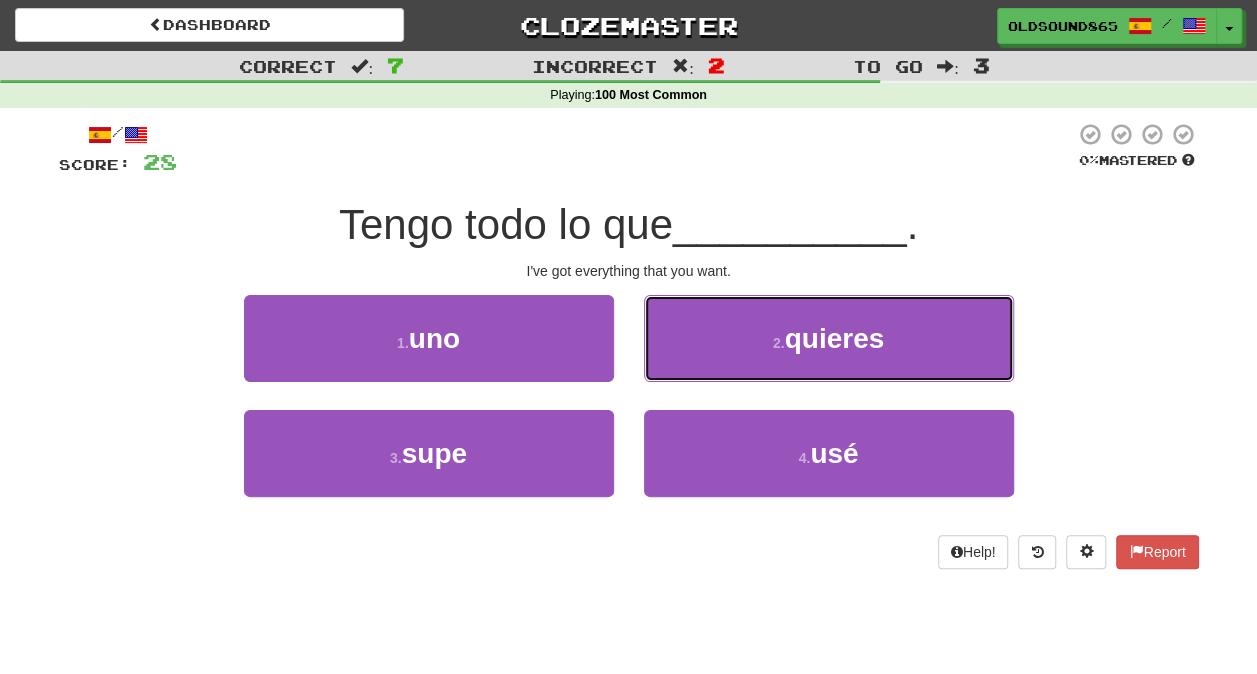 click on "quieres" at bounding box center [835, 338] 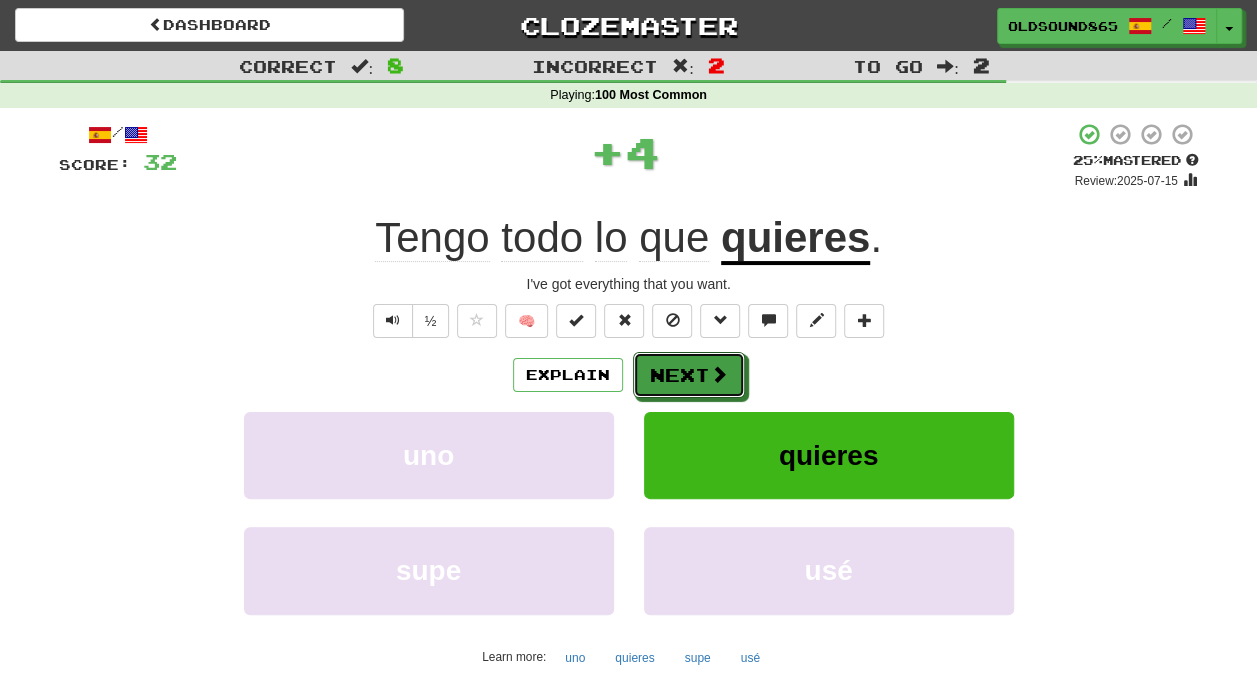 click at bounding box center [719, 374] 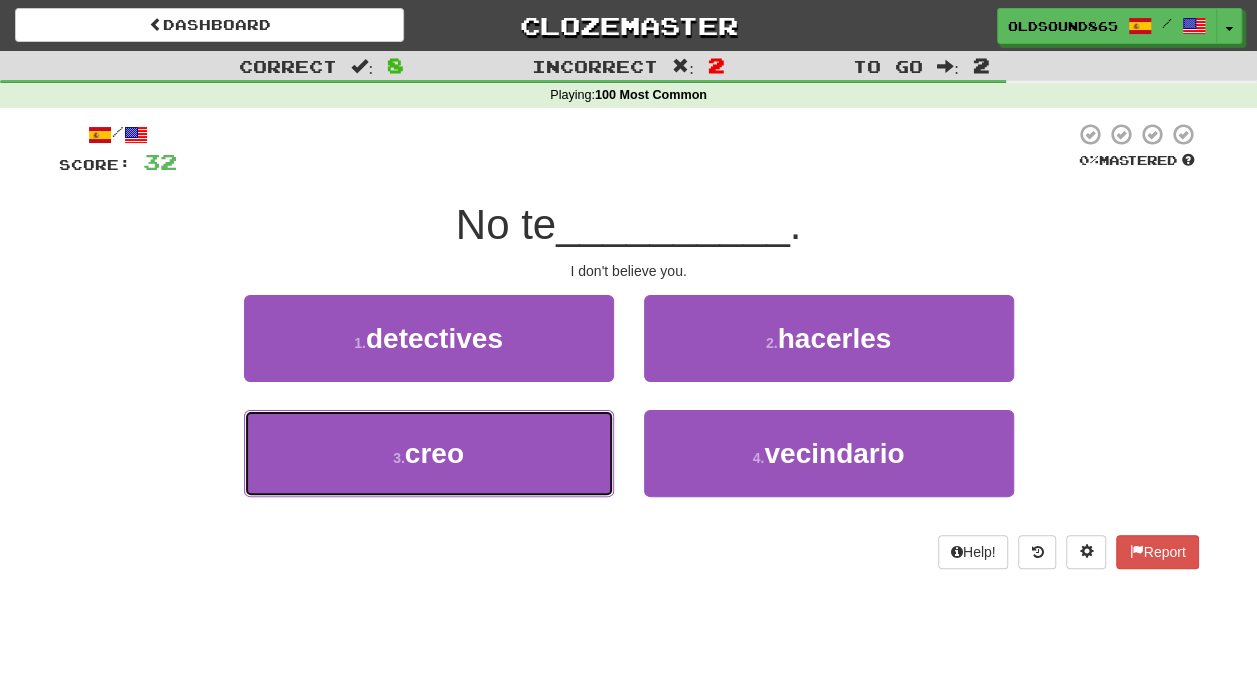 click on "3 .  creo" at bounding box center [429, 453] 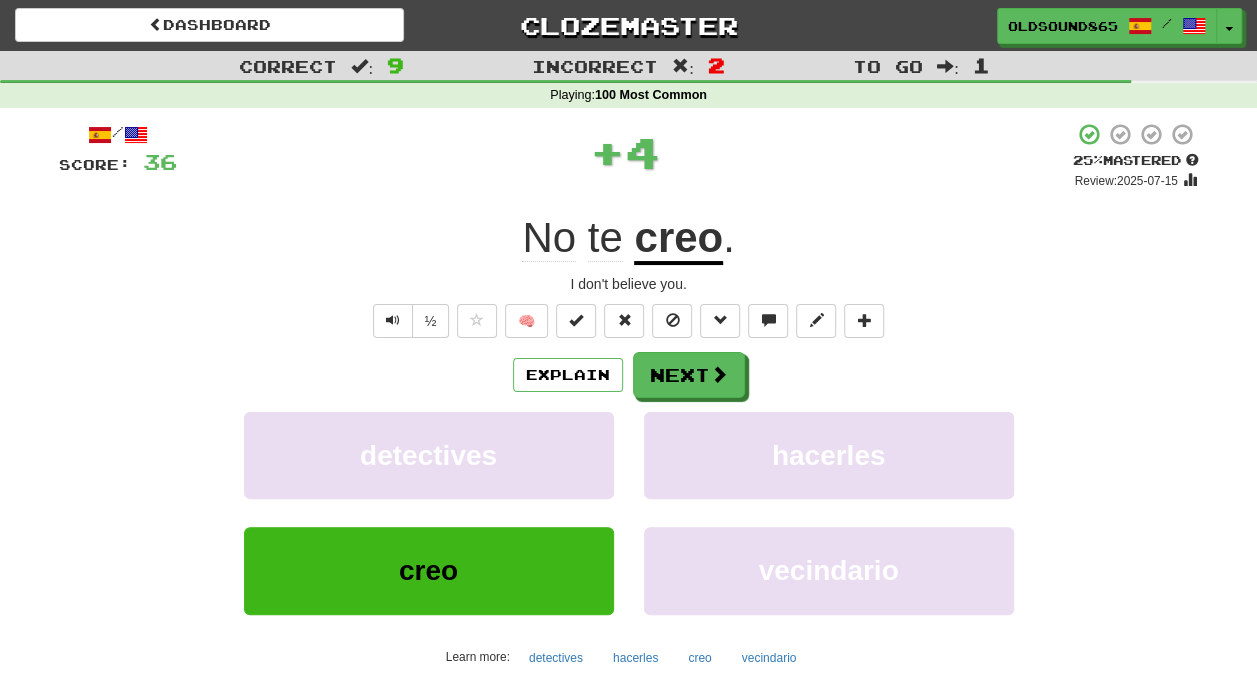 click on "/ Score: 36 + 4 25 % Mastered Review: 2025-07-15 No te creo . I don't believe you. ½ 🧠 Explain Next detectives hacerles creo vecindario Learn more: detectives hacerles creo vecindario Help! Report Sentence Source" at bounding box center (629, 435) 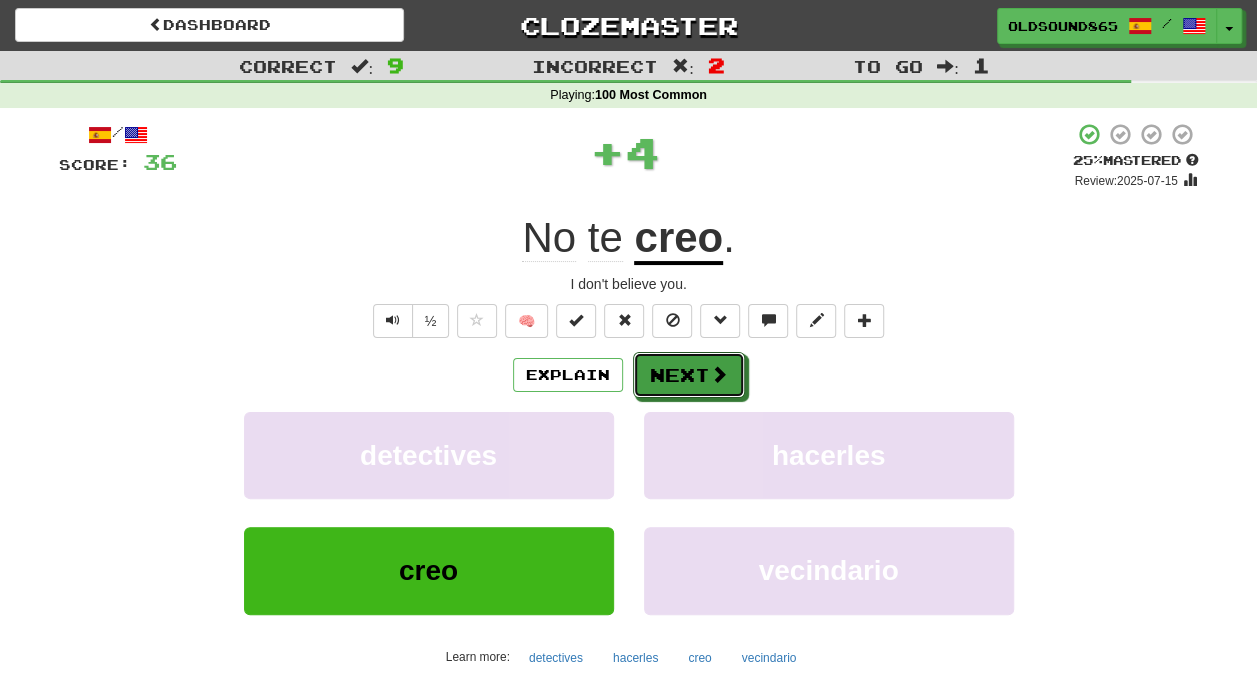 click on "Next" at bounding box center [689, 375] 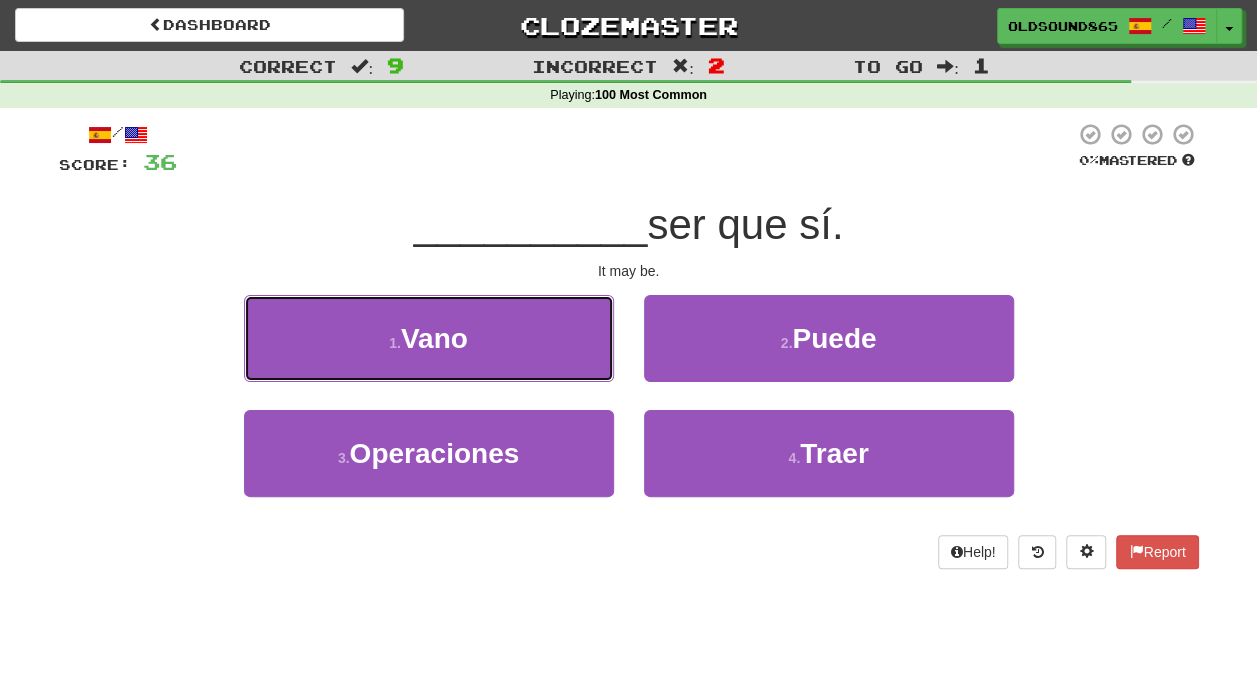 click on "1 .  Vano" at bounding box center [429, 338] 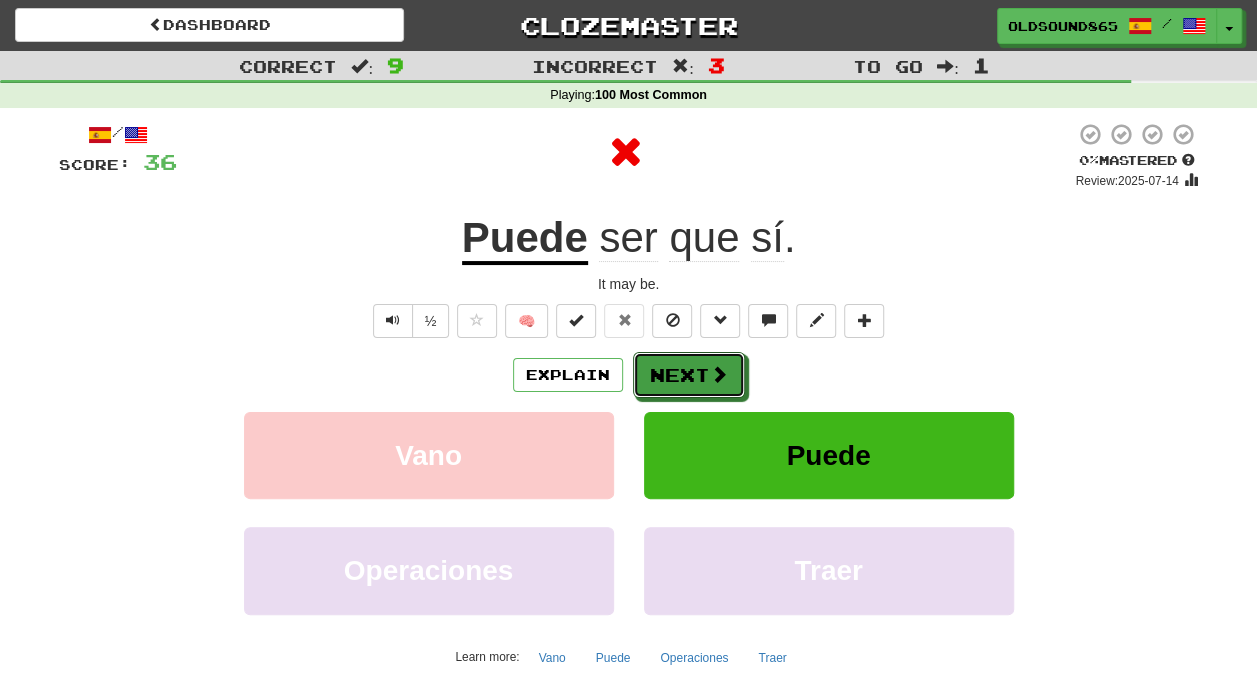 click on "Next" at bounding box center [689, 375] 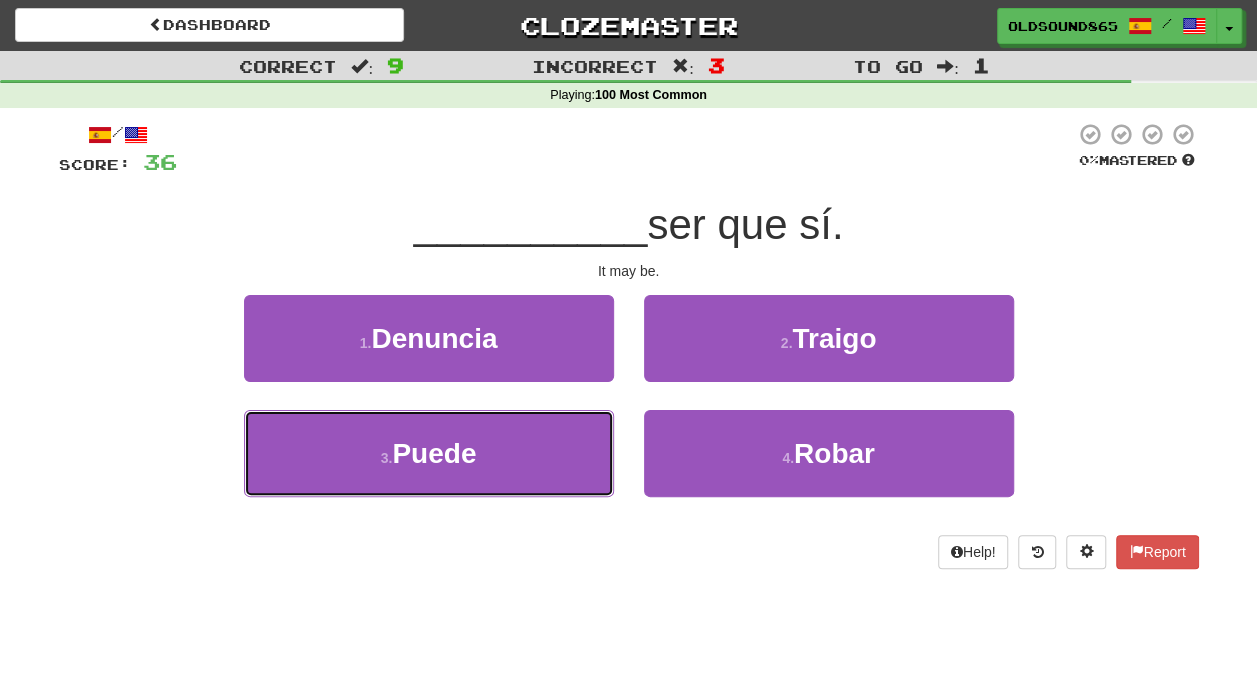 click on "3 .  Puede" at bounding box center [429, 453] 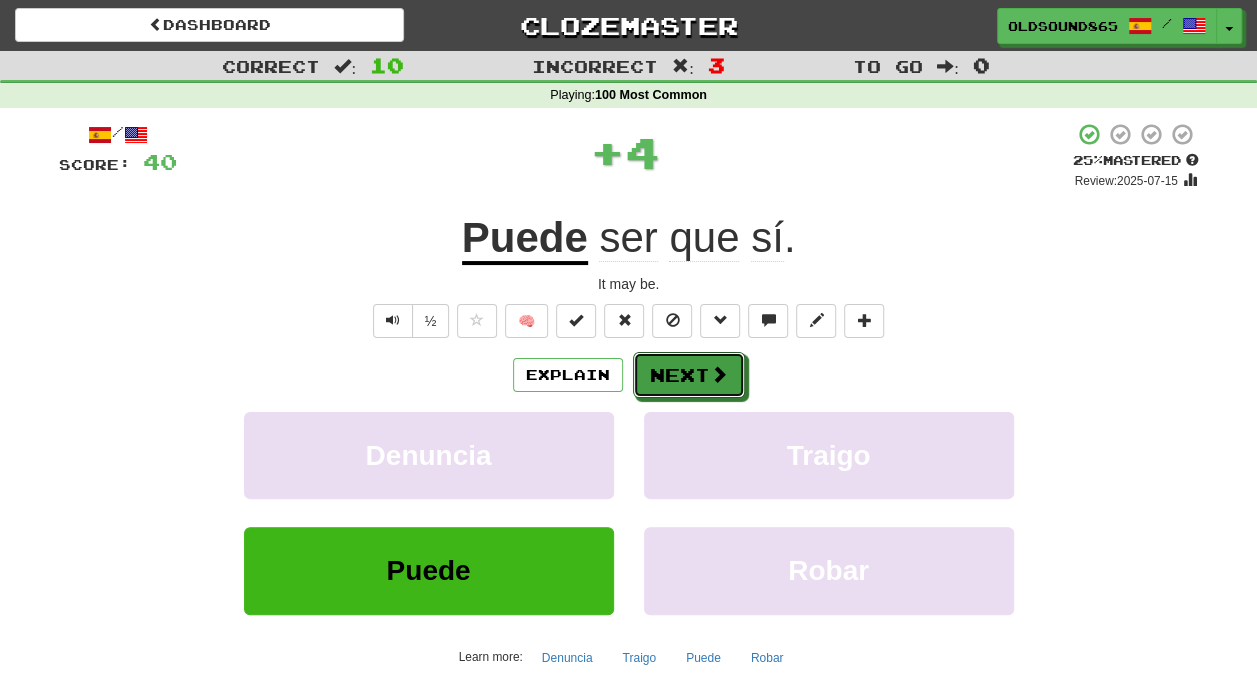 click on "Next" at bounding box center (689, 375) 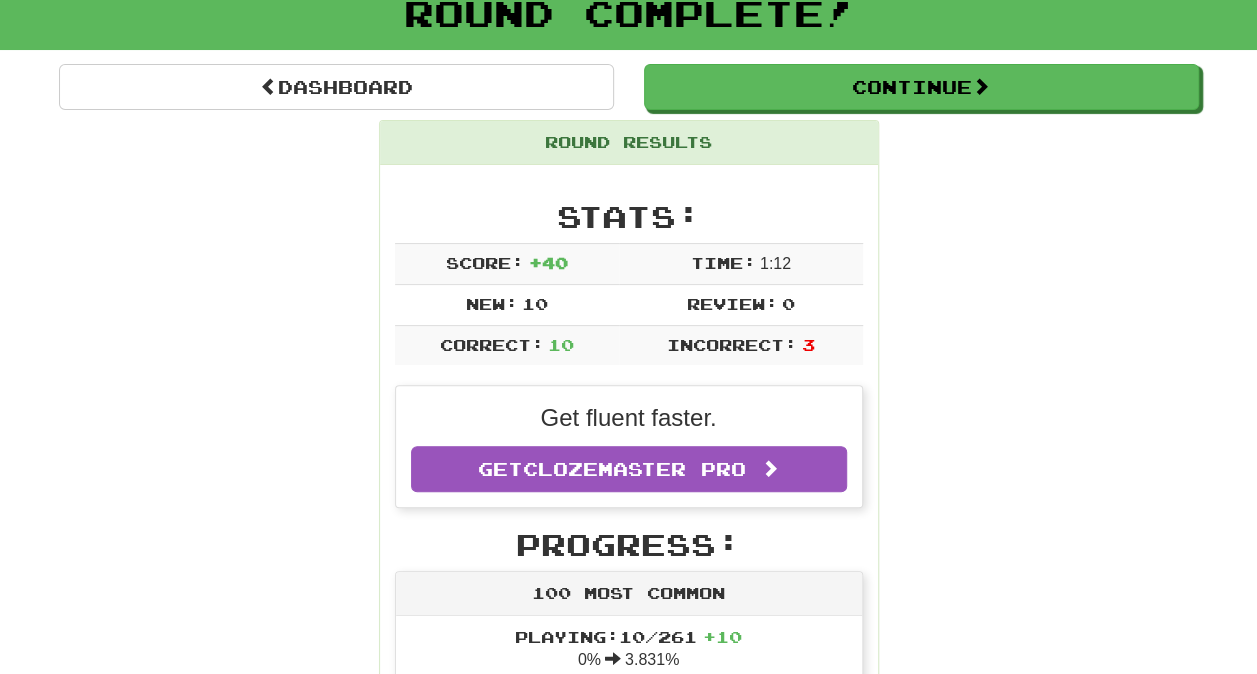 scroll, scrollTop: 137, scrollLeft: 0, axis: vertical 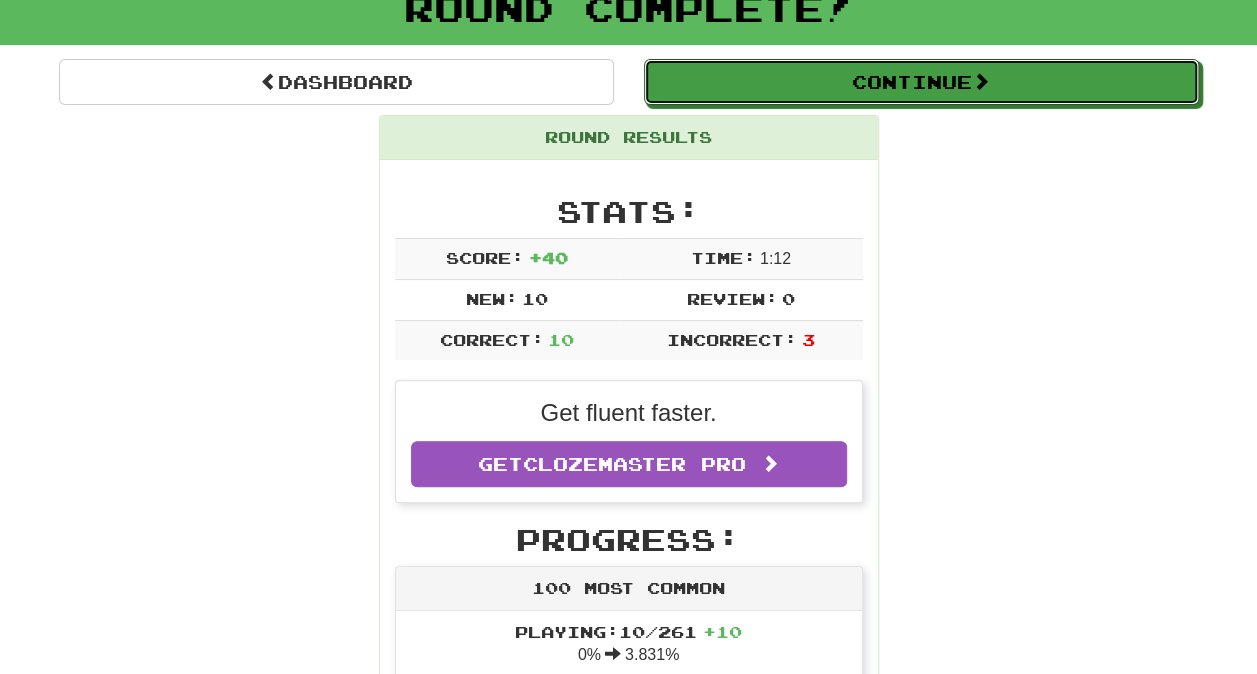 click on "Continue" at bounding box center [921, 82] 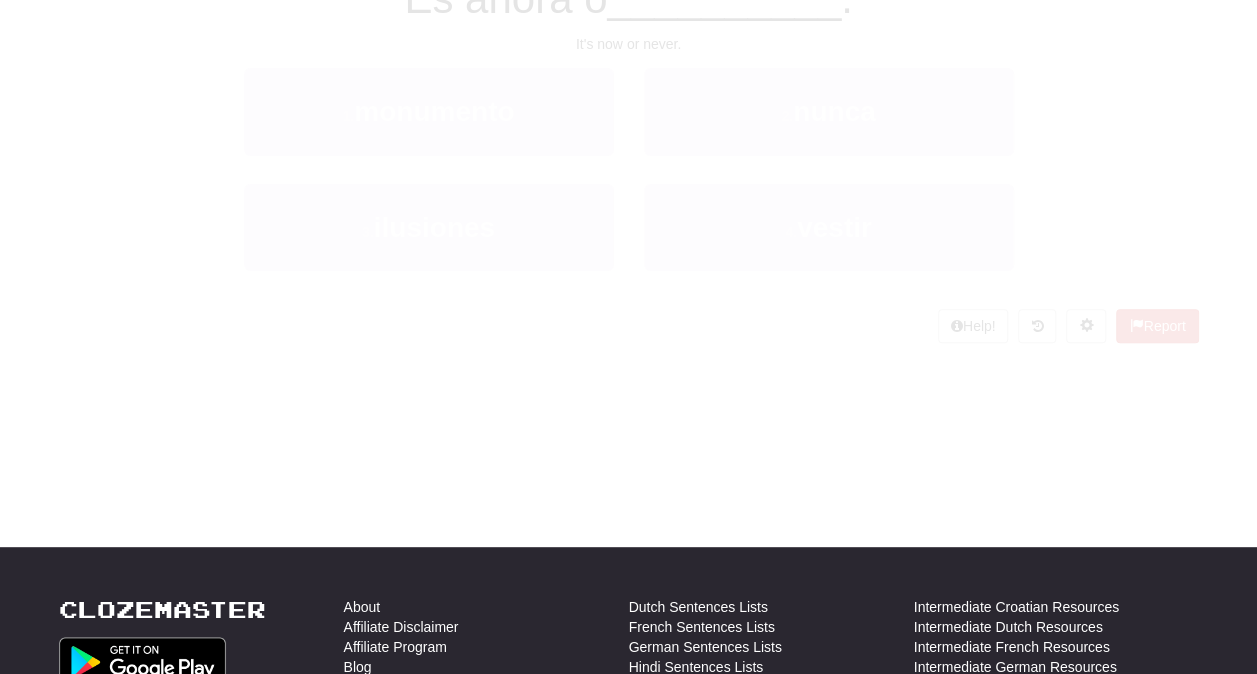 scroll, scrollTop: 137, scrollLeft: 0, axis: vertical 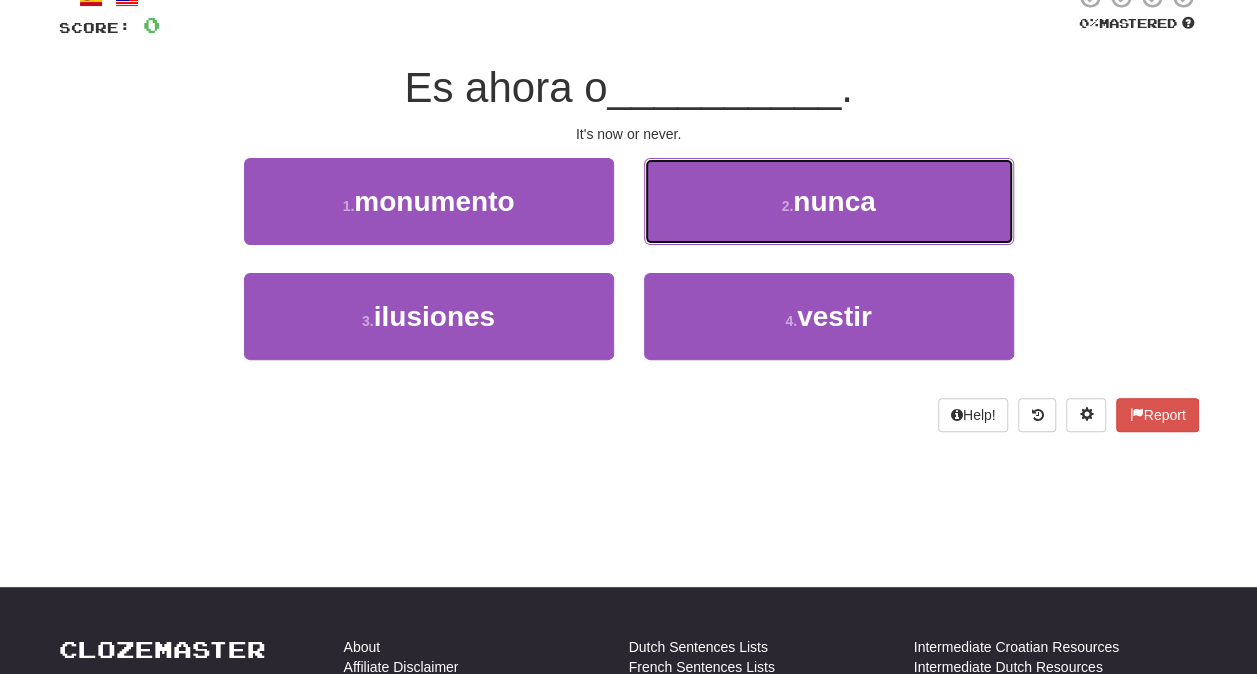 click on "2 .  nunca" at bounding box center (829, 201) 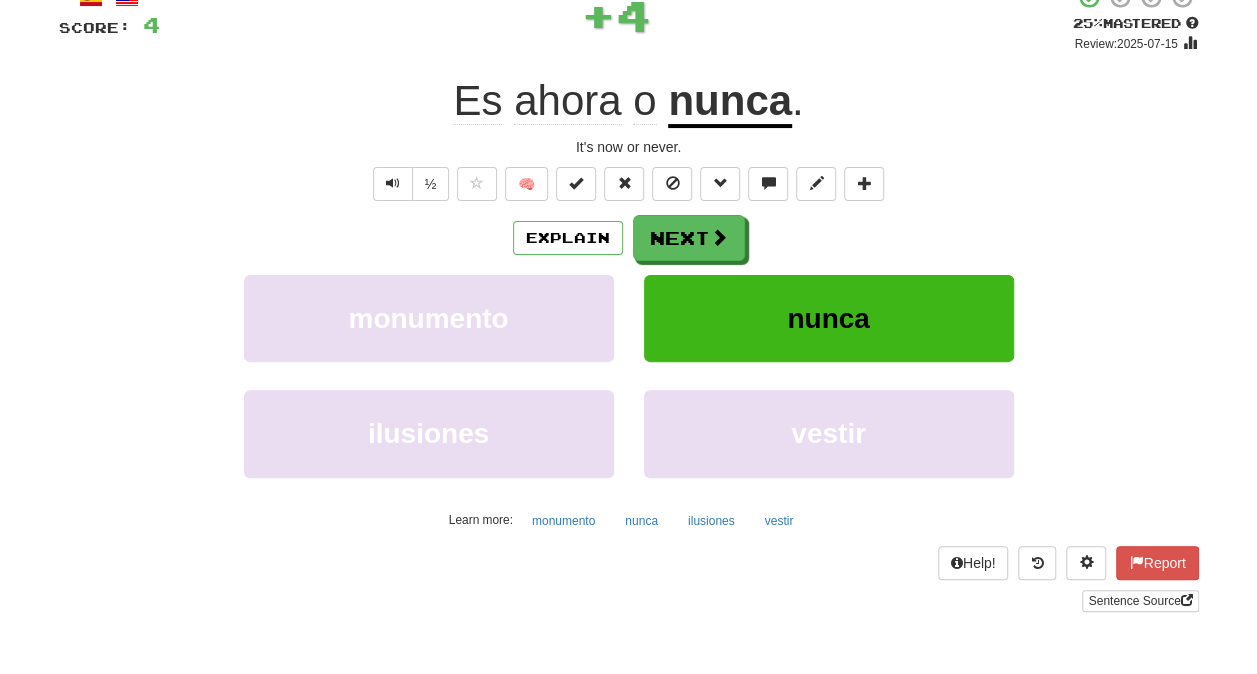 click on "Explain Next monumento nunca ilusiones vestir Learn more: monumento nunca ilusiones vestir" at bounding box center [629, 375] 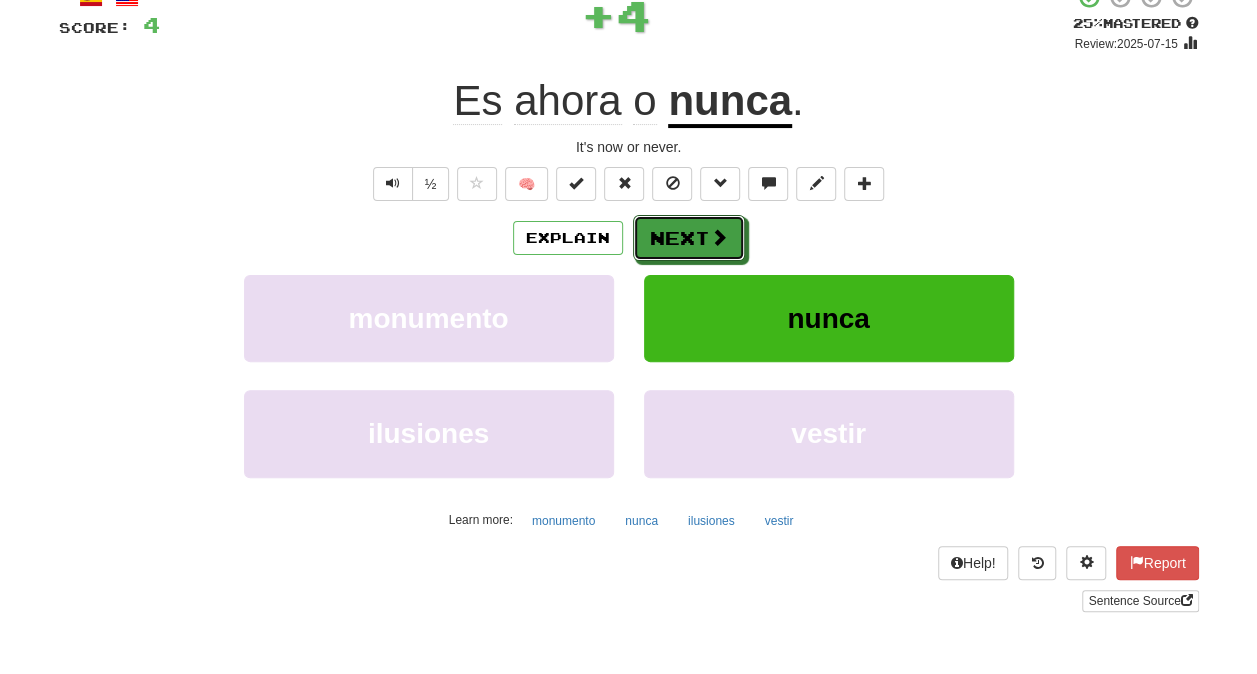 click on "Next" at bounding box center [689, 238] 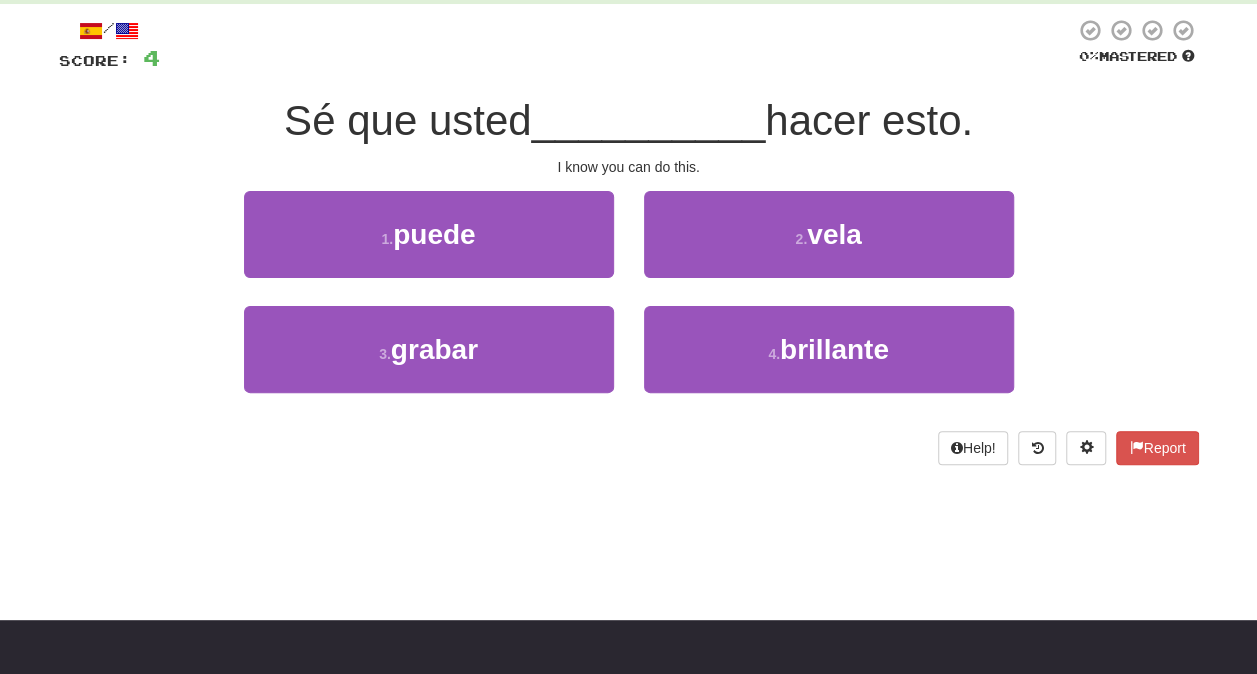 scroll, scrollTop: 100, scrollLeft: 0, axis: vertical 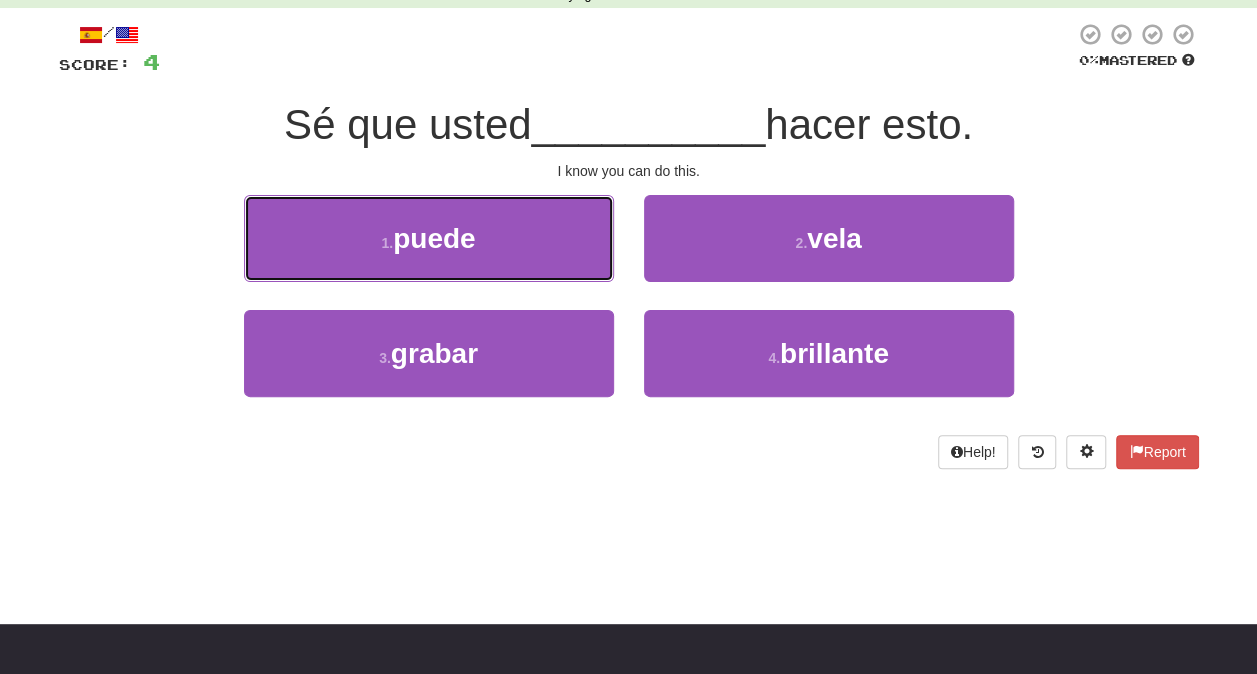 click on "1 .  puede" at bounding box center [429, 238] 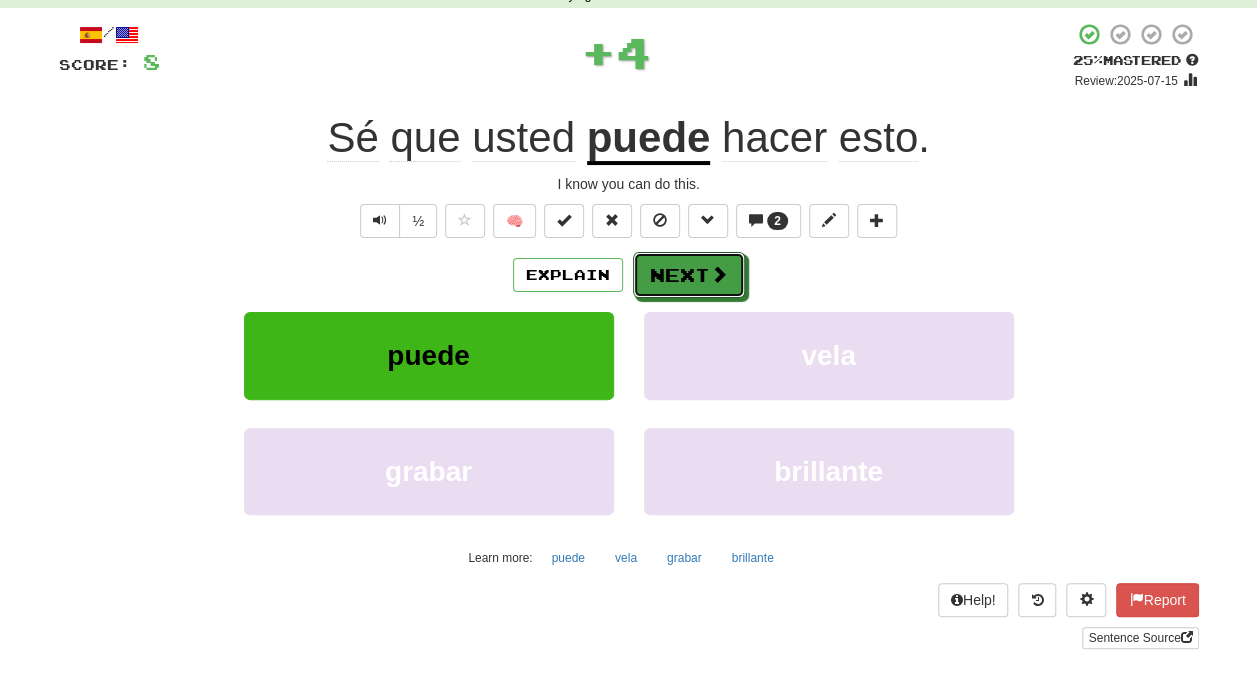 click on "Next" at bounding box center (689, 275) 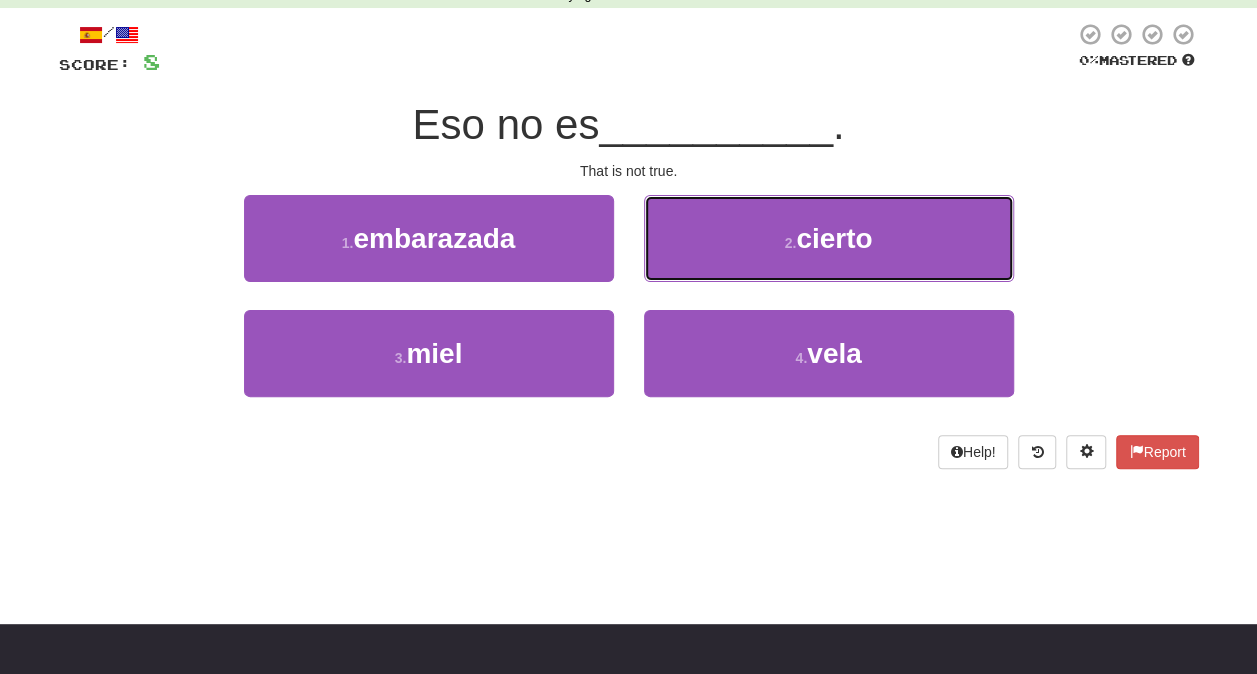 click on "2 .  cierto" at bounding box center (829, 238) 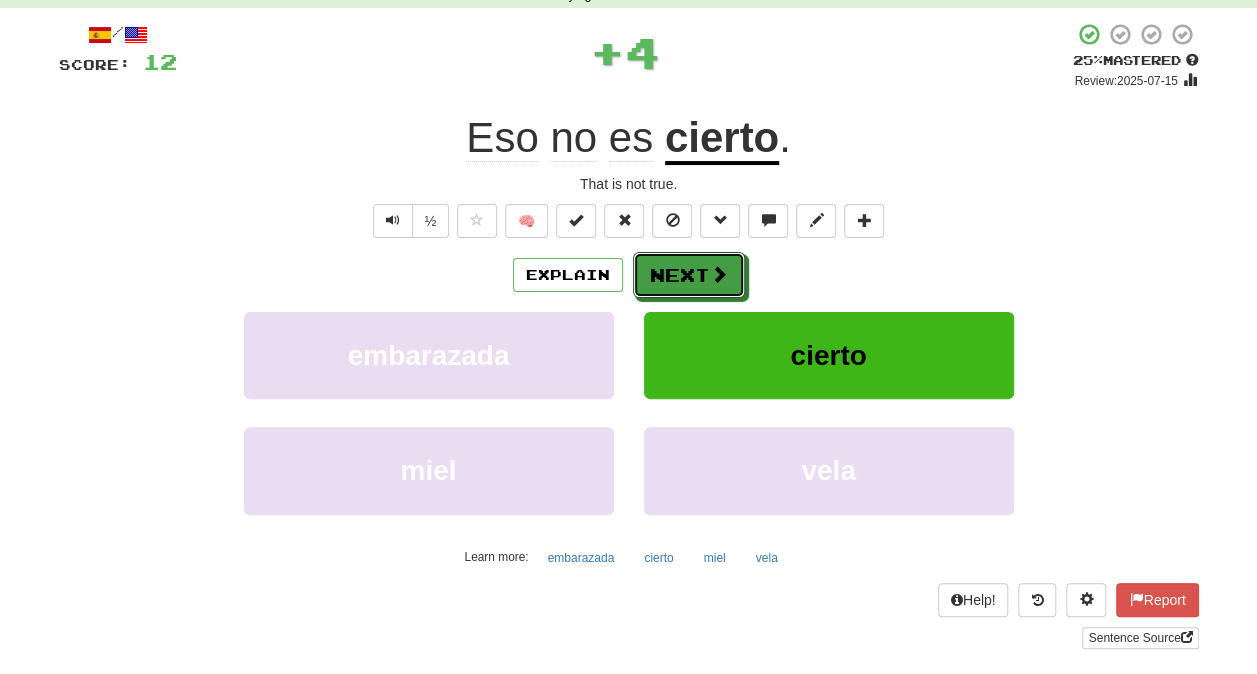 click on "Next" at bounding box center [689, 275] 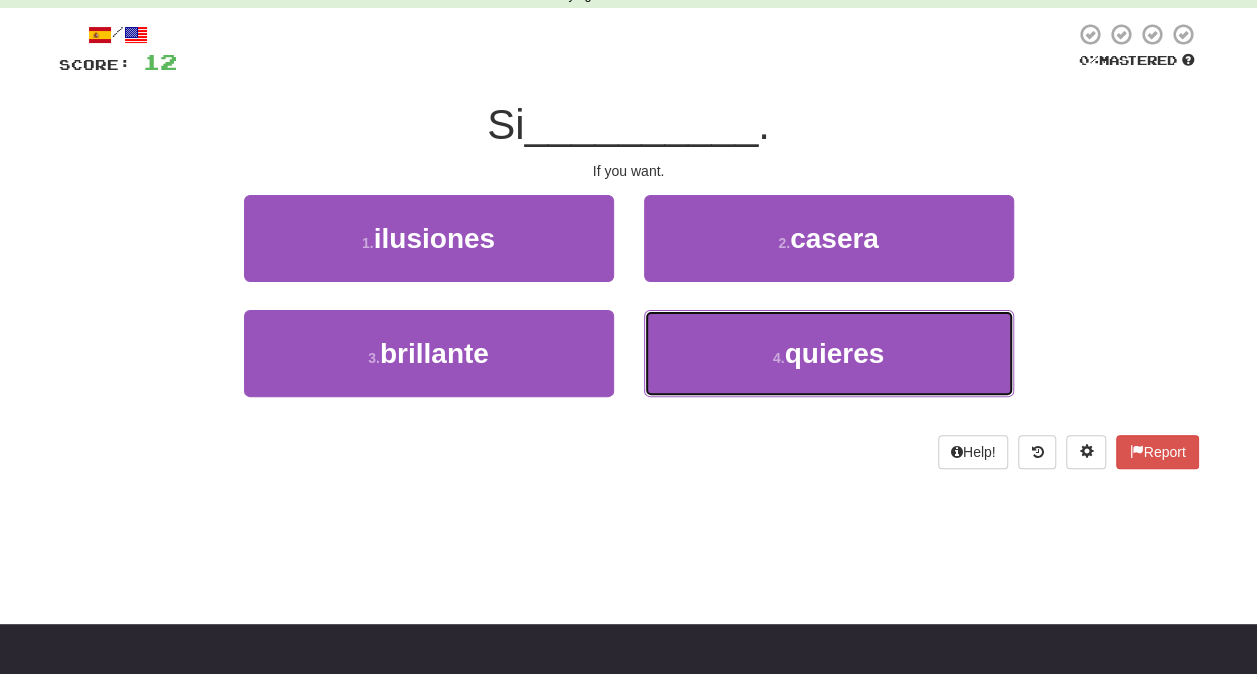 click on "4 .  quieres" at bounding box center (829, 353) 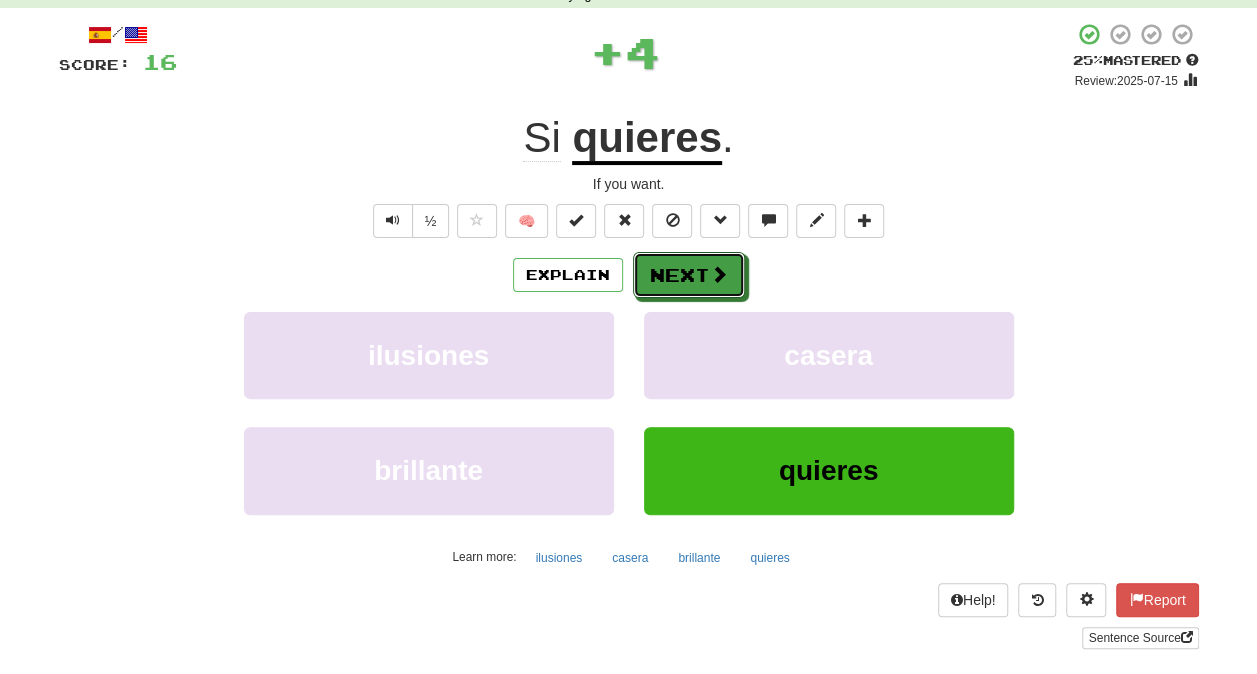 click on "Next" at bounding box center (689, 275) 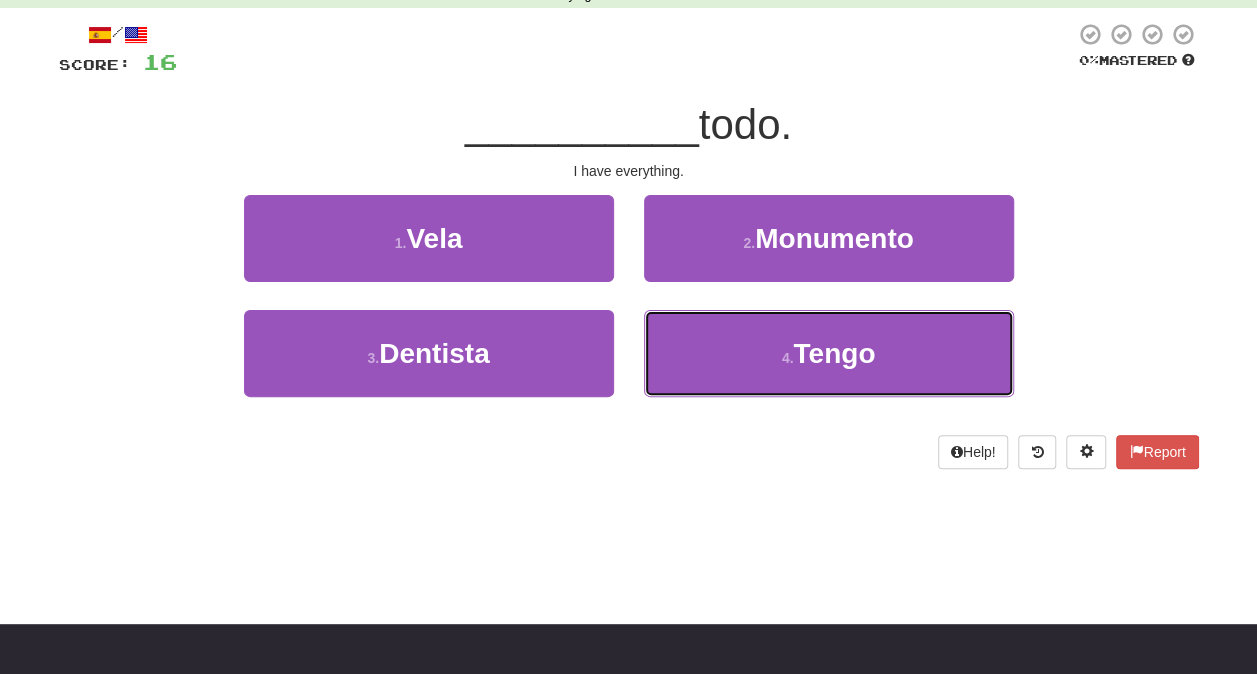 click on "Tengo" at bounding box center [834, 353] 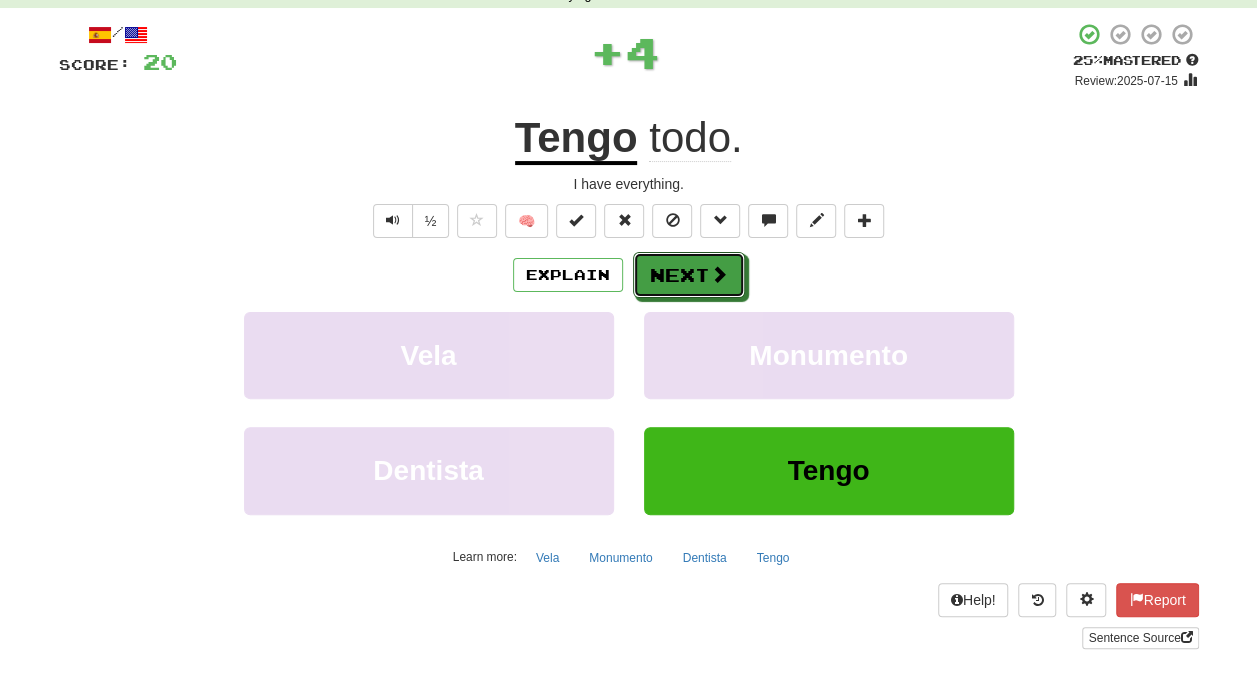 click on "Next" at bounding box center [689, 275] 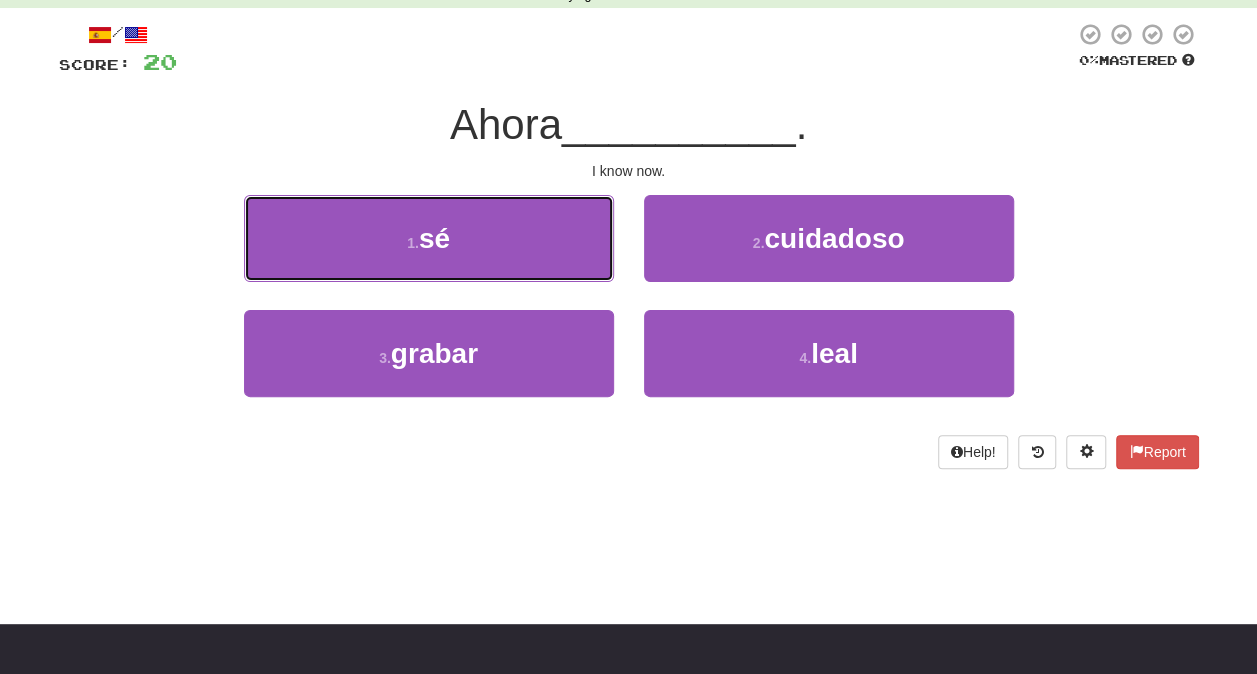 click on "1 .  sé" at bounding box center [429, 238] 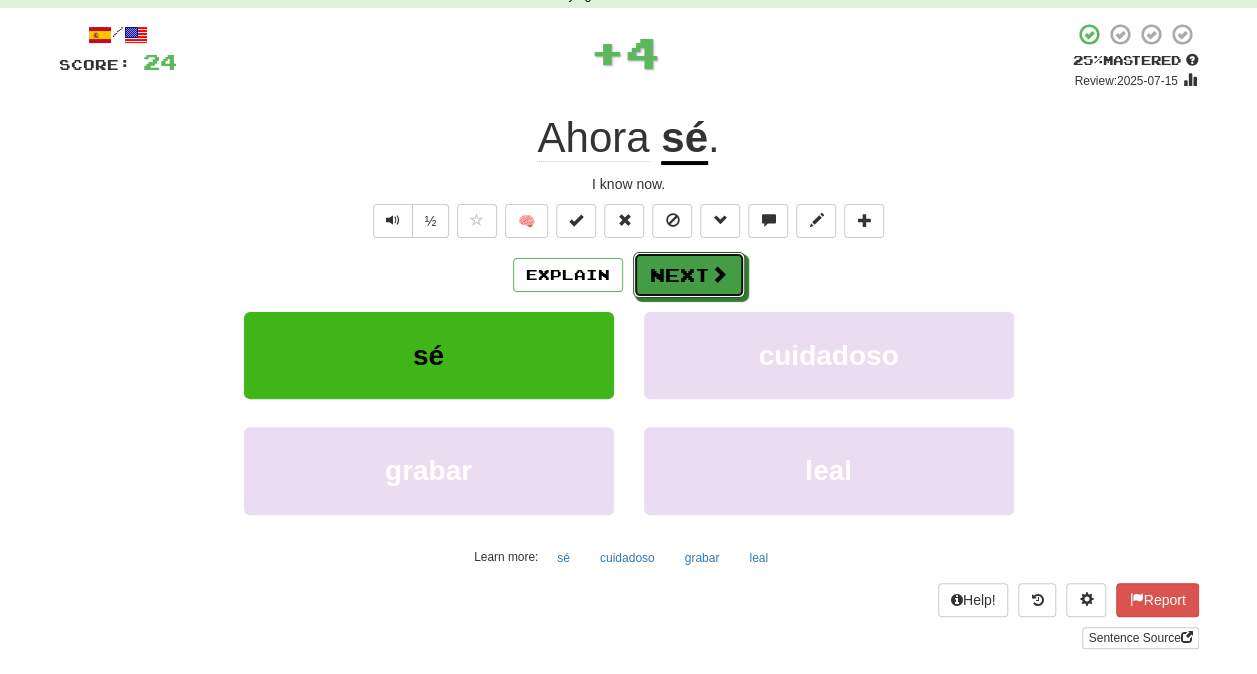 click at bounding box center (719, 274) 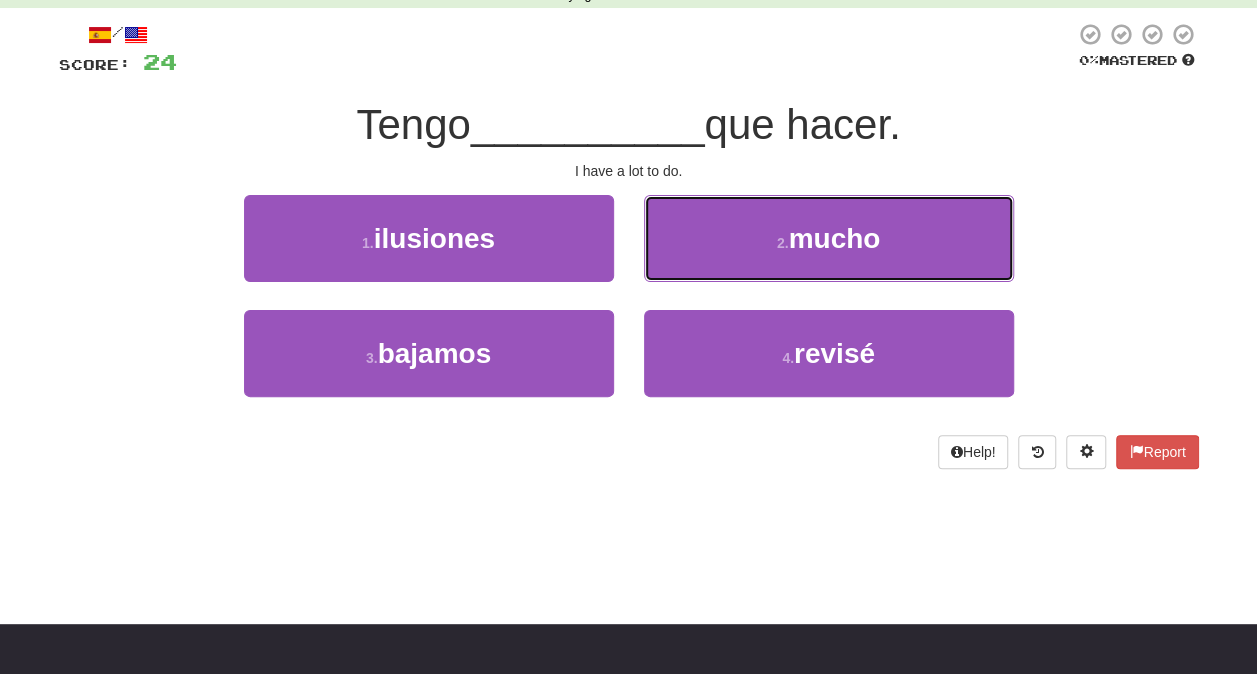 click on "mucho" at bounding box center (834, 238) 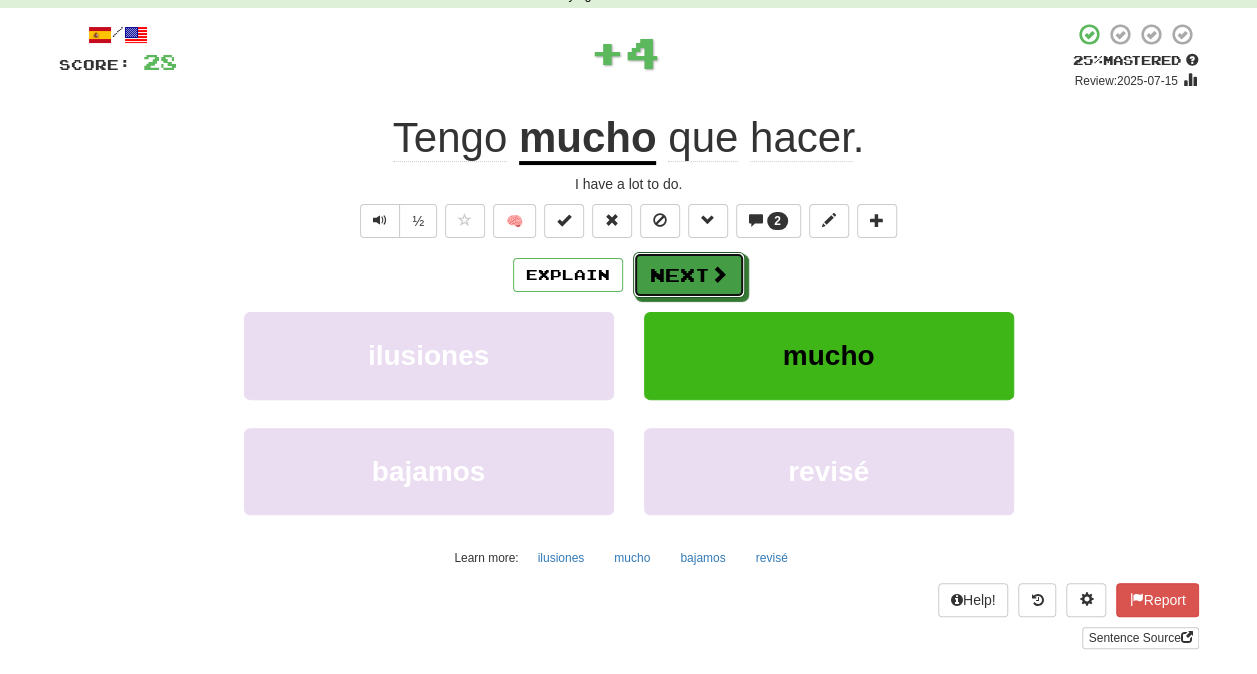 click on "Next" at bounding box center (689, 275) 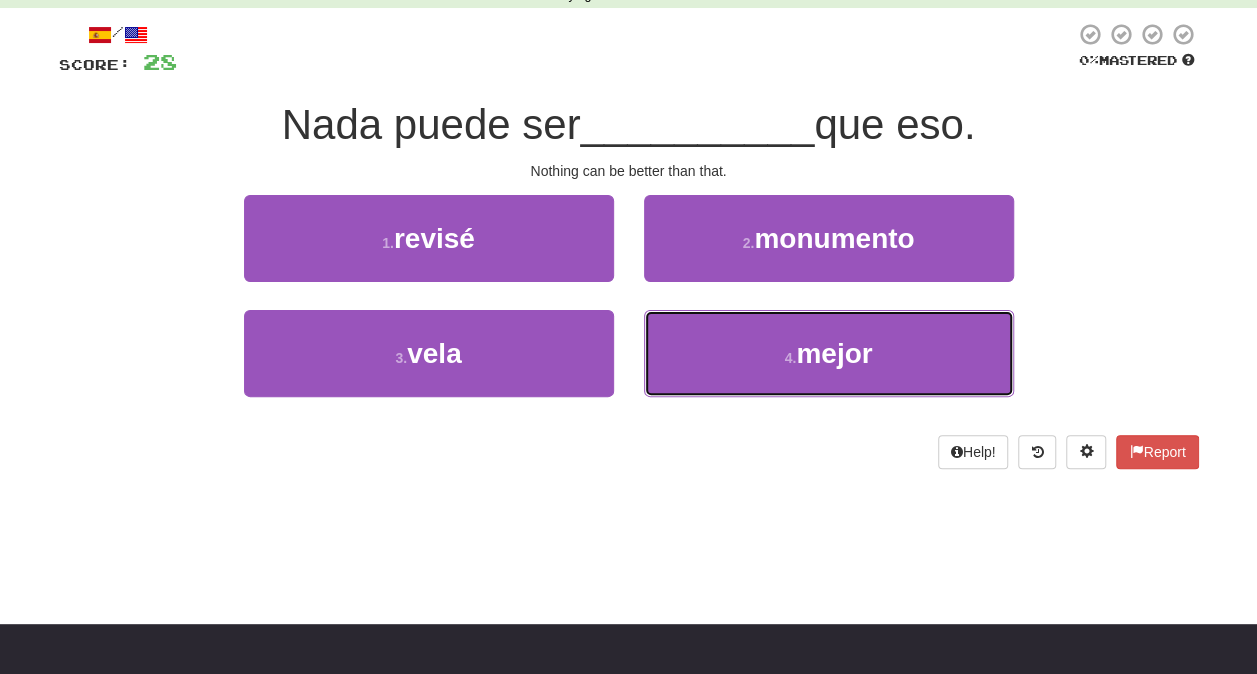 click on "4 .  mejor" at bounding box center [829, 353] 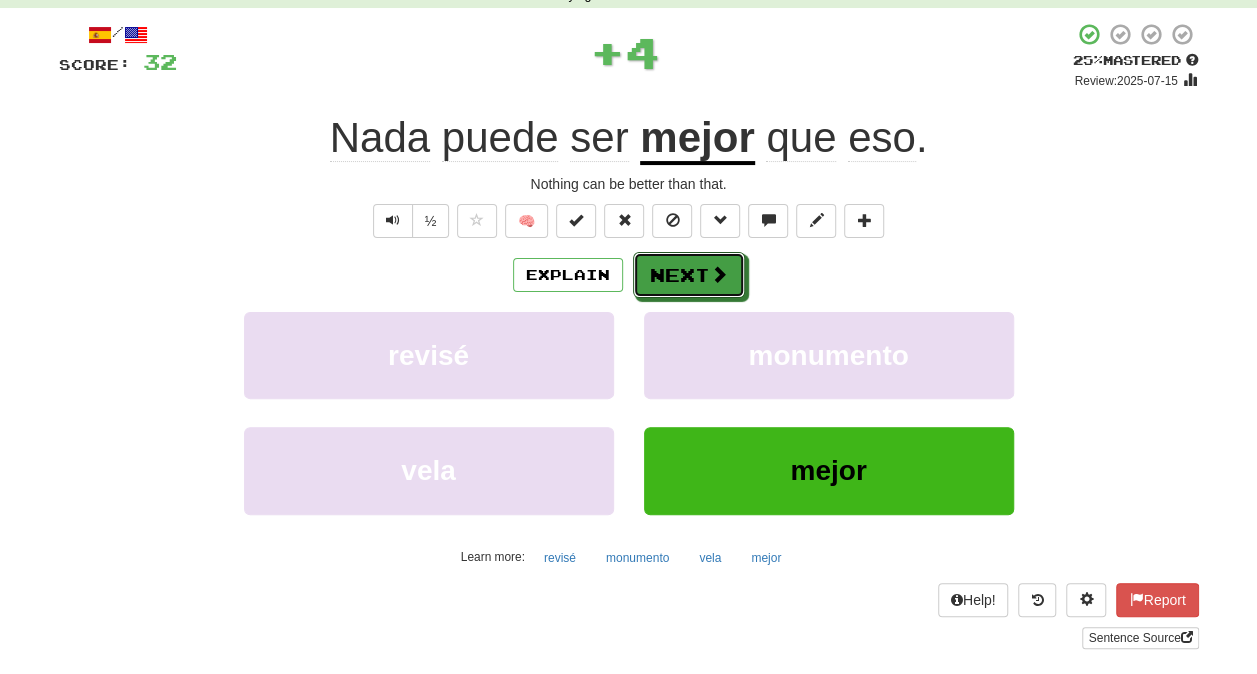 click on "Next" at bounding box center (689, 275) 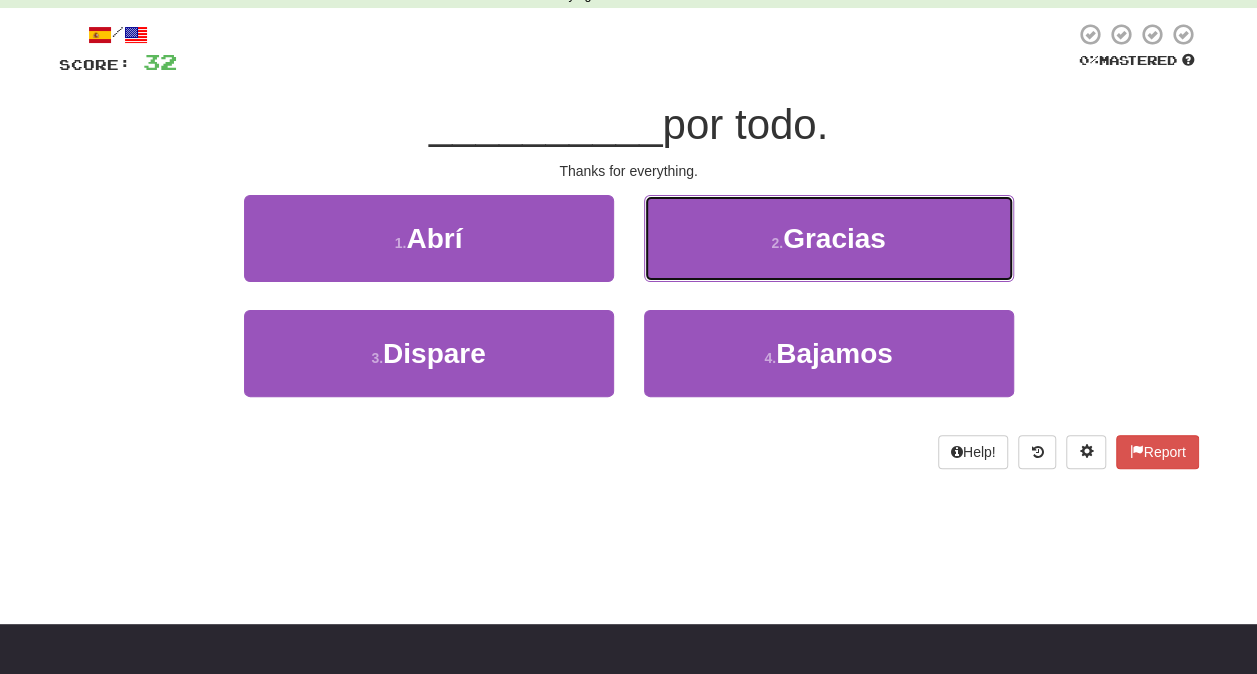 click on "2 .  Gracias" at bounding box center [829, 238] 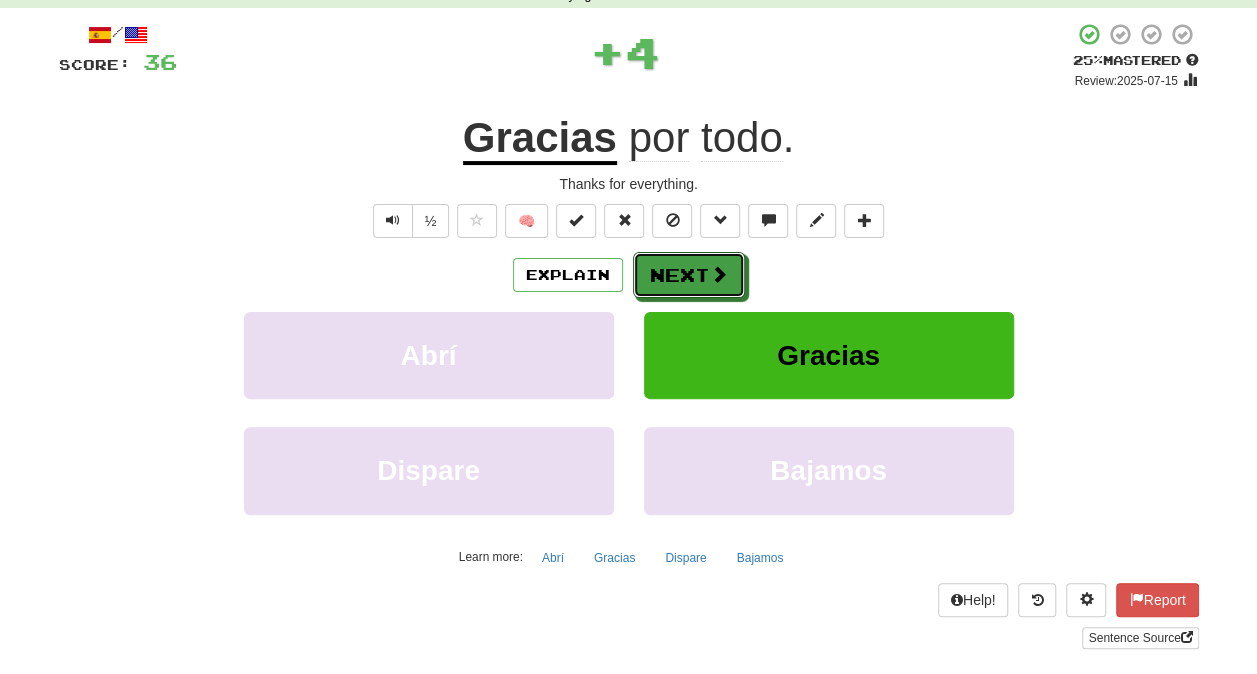 click on "Next" at bounding box center (689, 275) 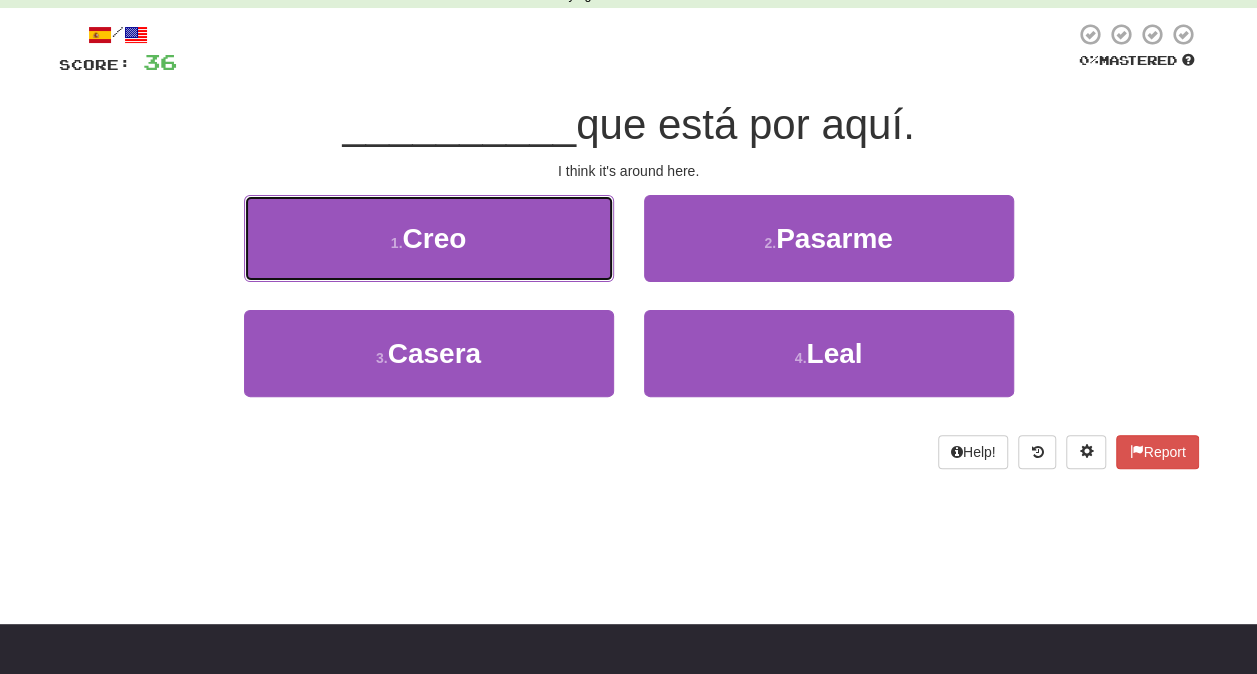 click on "1 .  Creo" at bounding box center (429, 238) 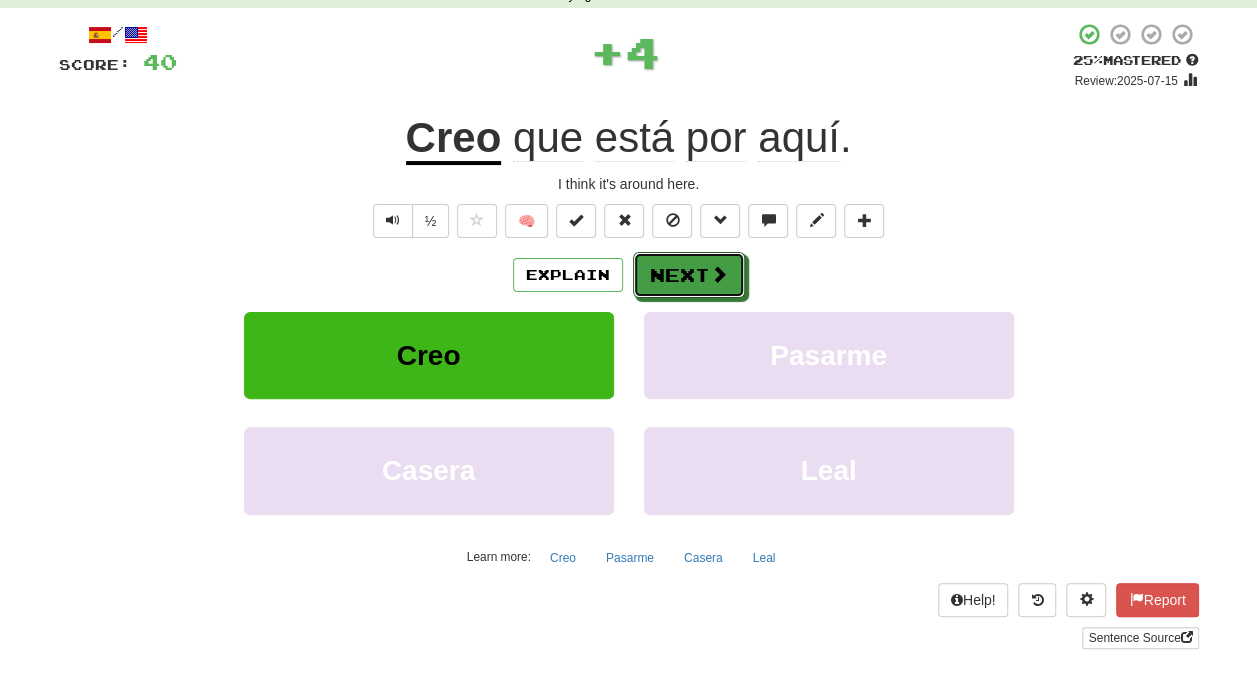 click on "Next" at bounding box center (689, 275) 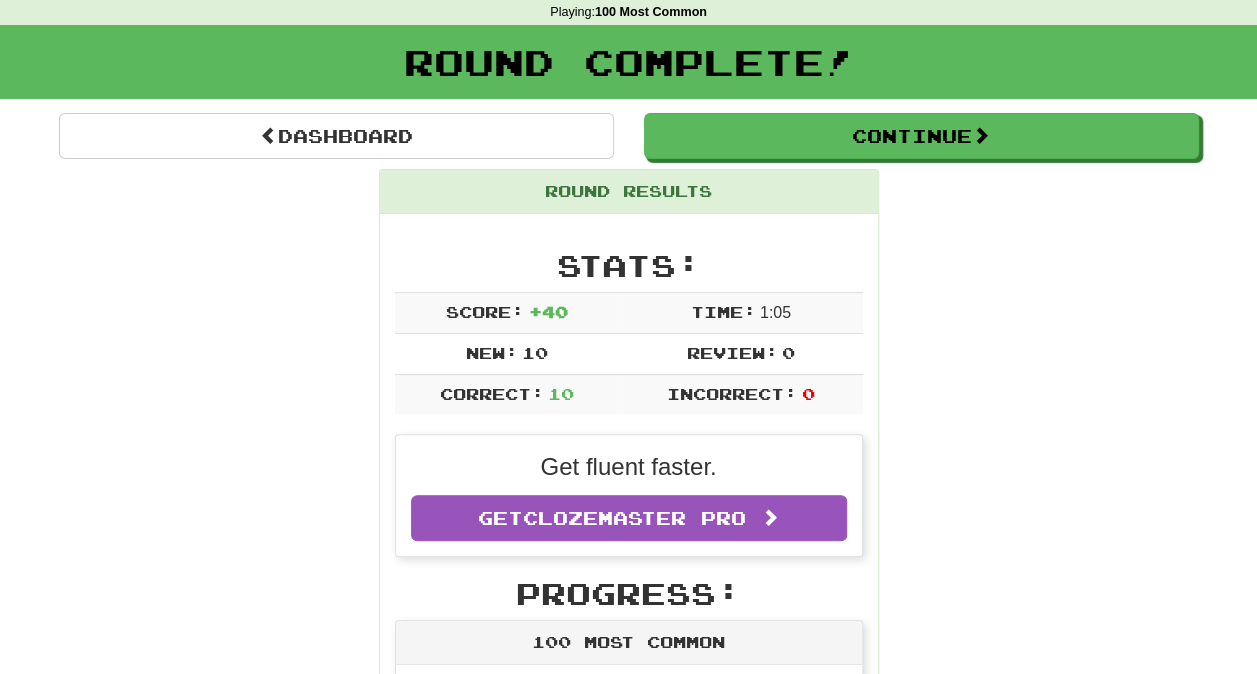 scroll, scrollTop: 82, scrollLeft: 0, axis: vertical 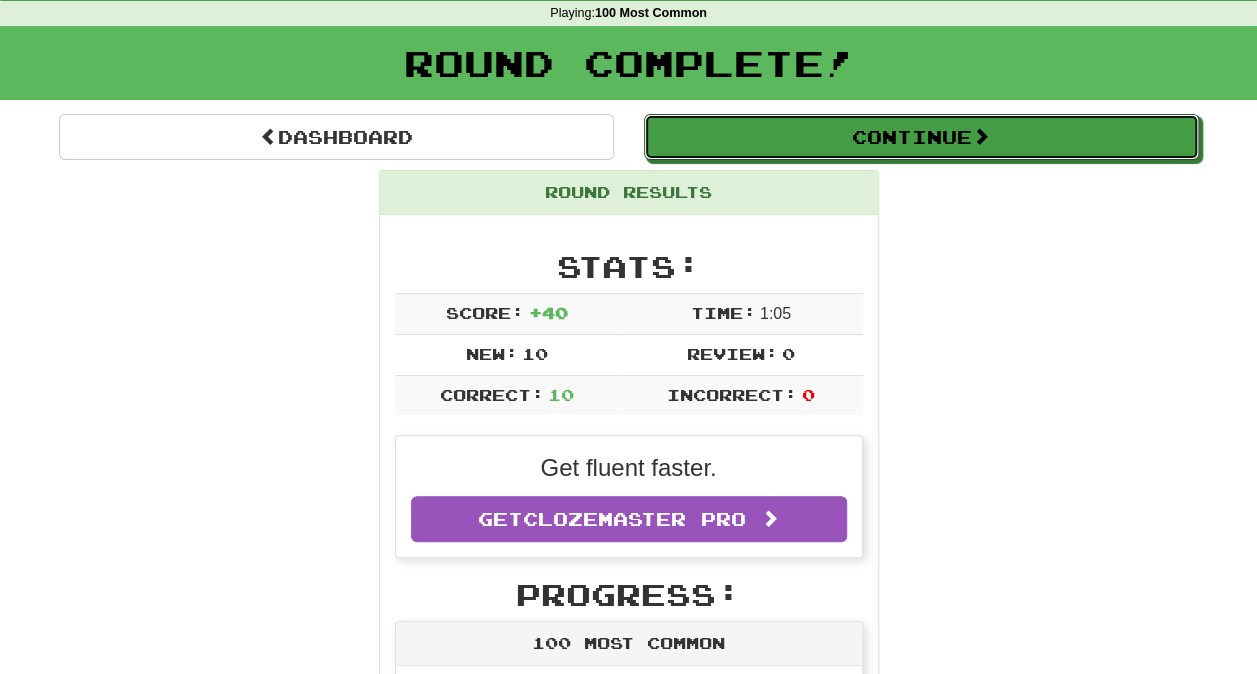 click on "Continue" at bounding box center (921, 137) 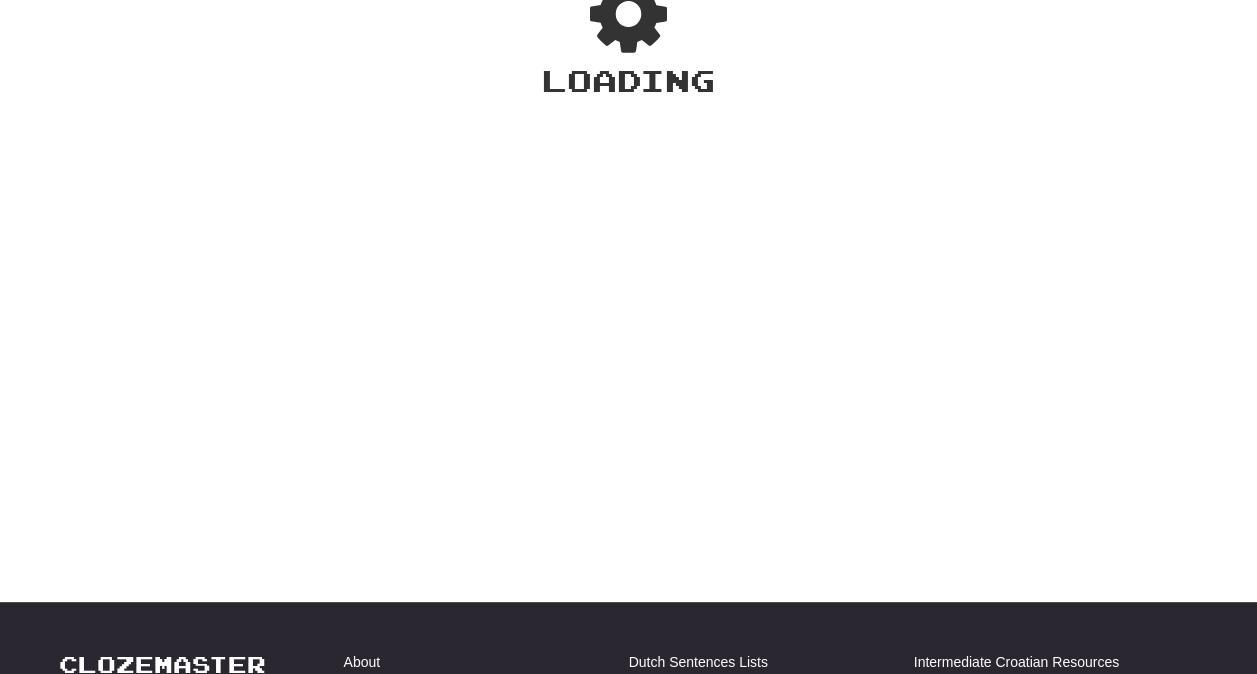 scroll, scrollTop: 82, scrollLeft: 0, axis: vertical 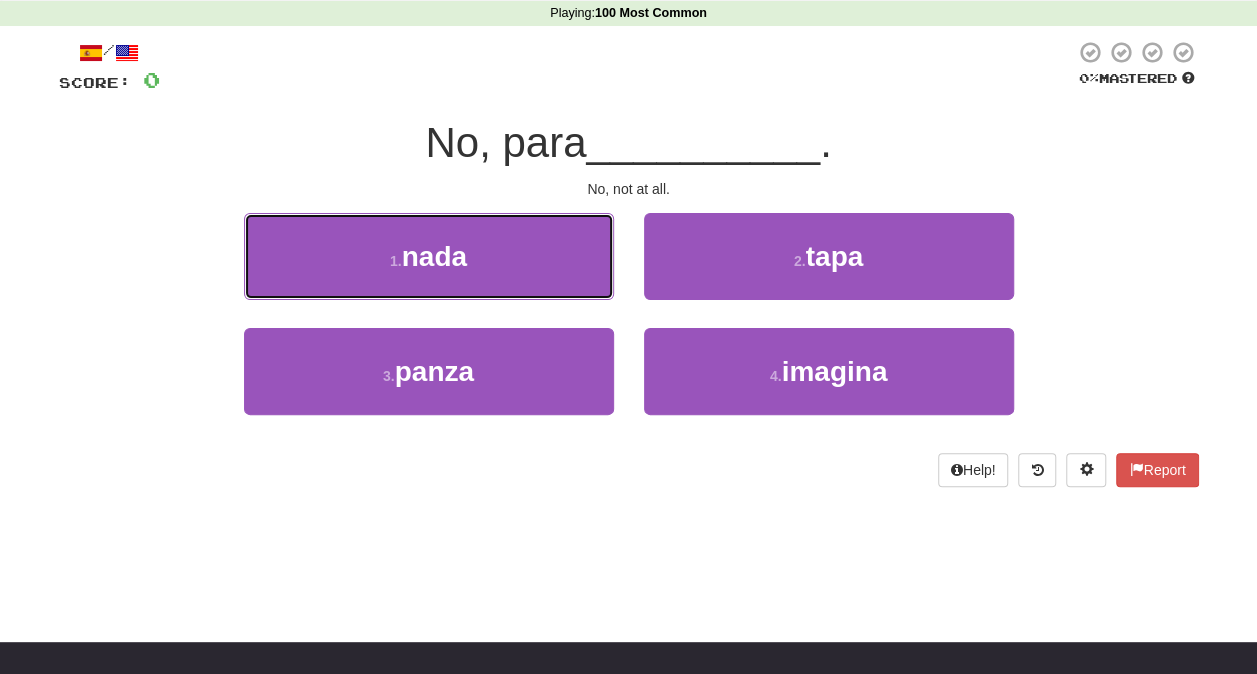 click on "1 .  nada" at bounding box center [429, 256] 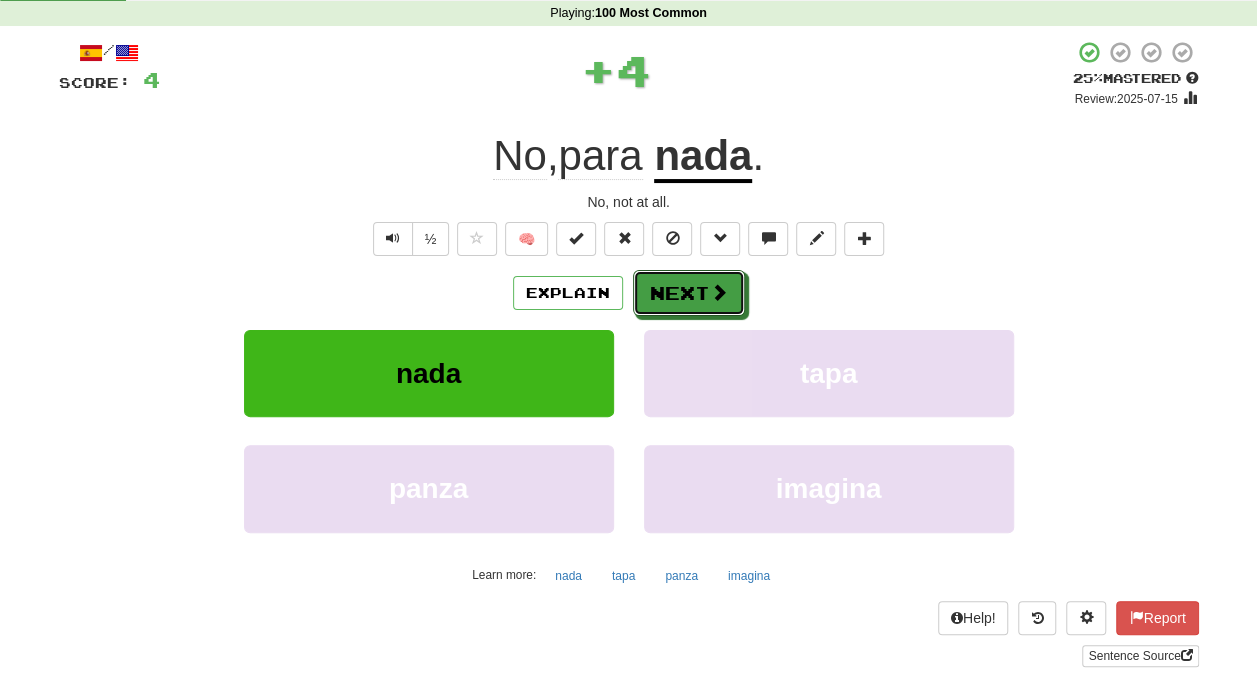 click on "Next" at bounding box center [689, 293] 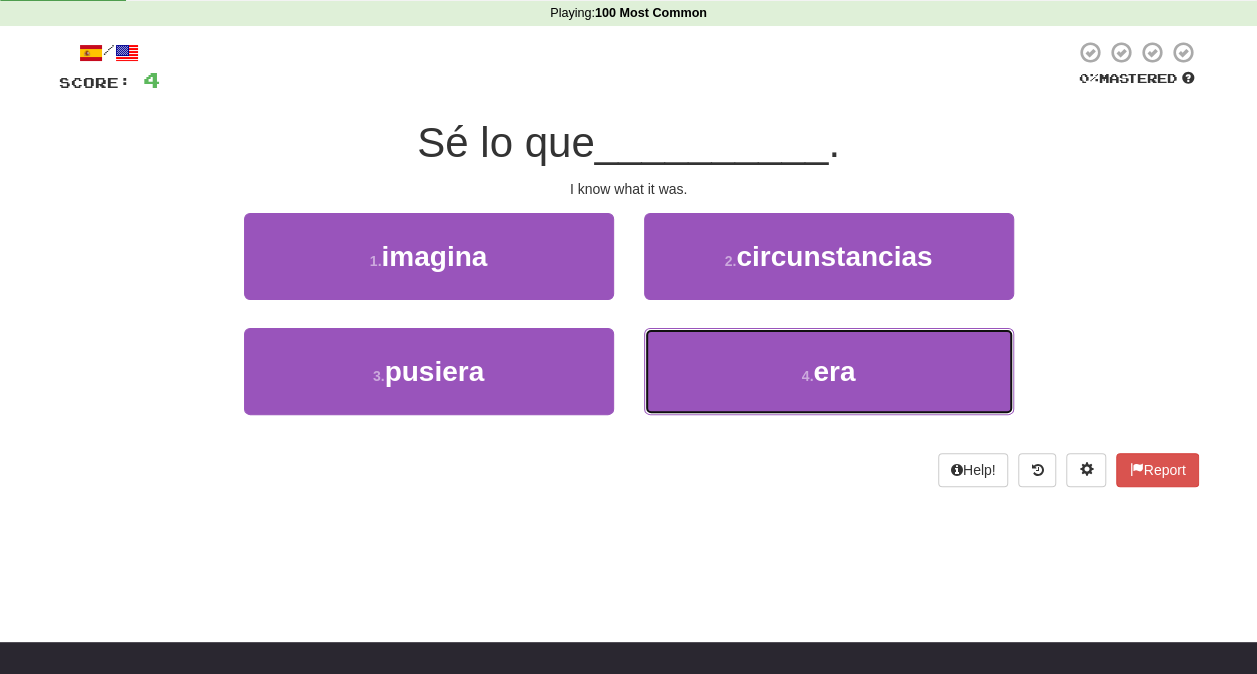 click on "4 .  era" at bounding box center [829, 371] 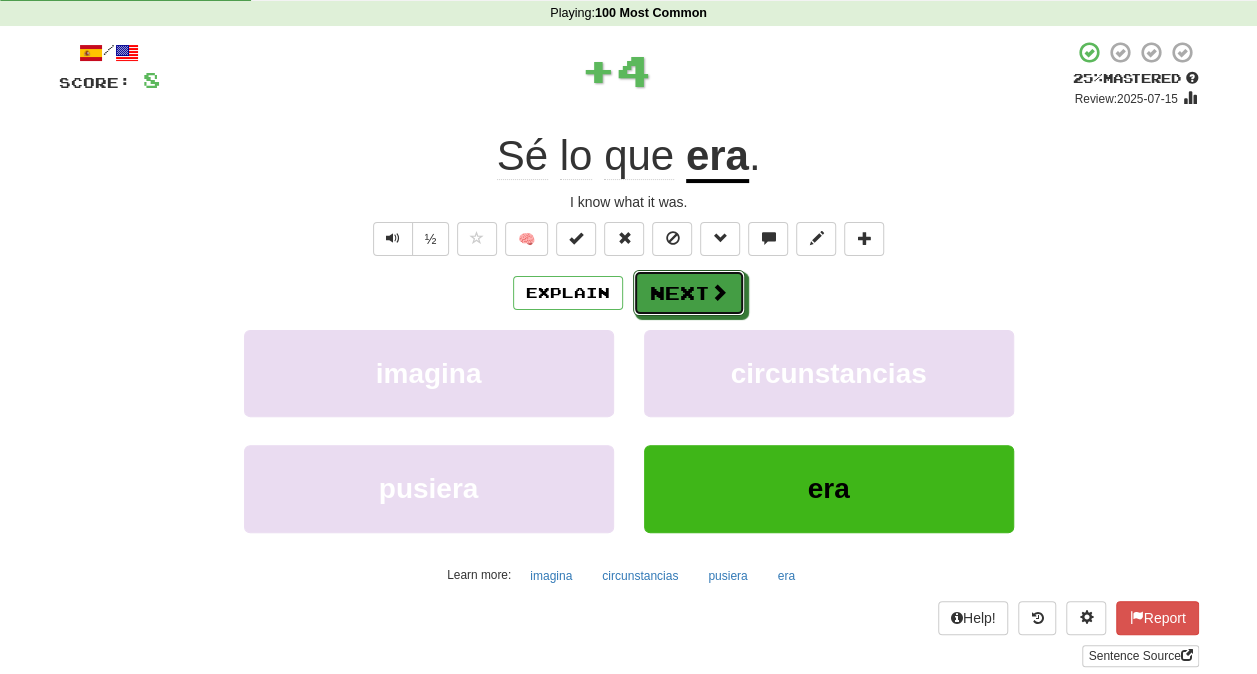 click on "Next" at bounding box center [689, 293] 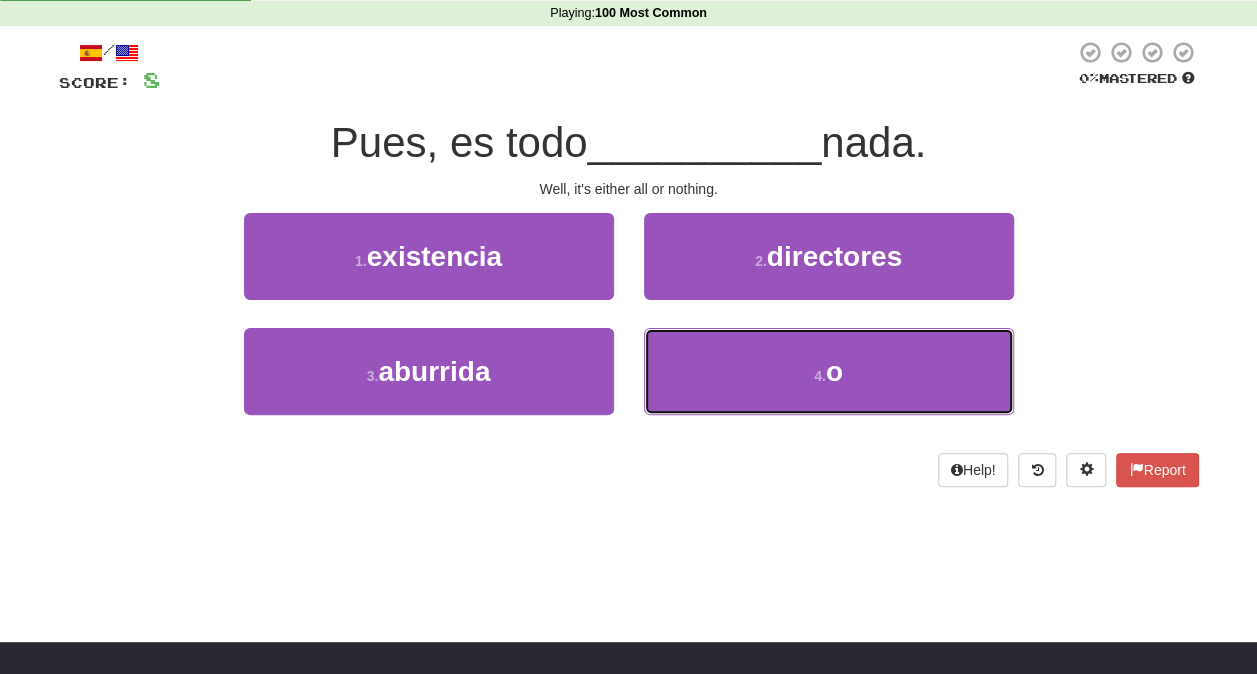 click on "4 .  o" at bounding box center (829, 371) 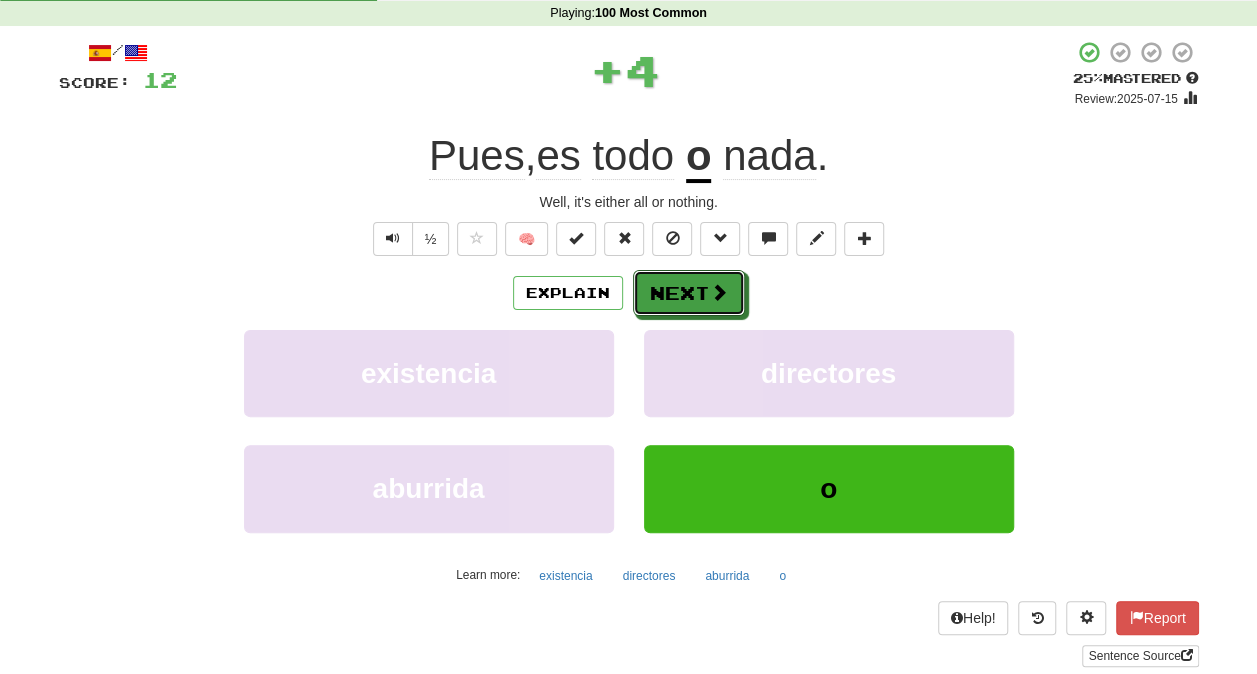 click on "Next" at bounding box center [689, 293] 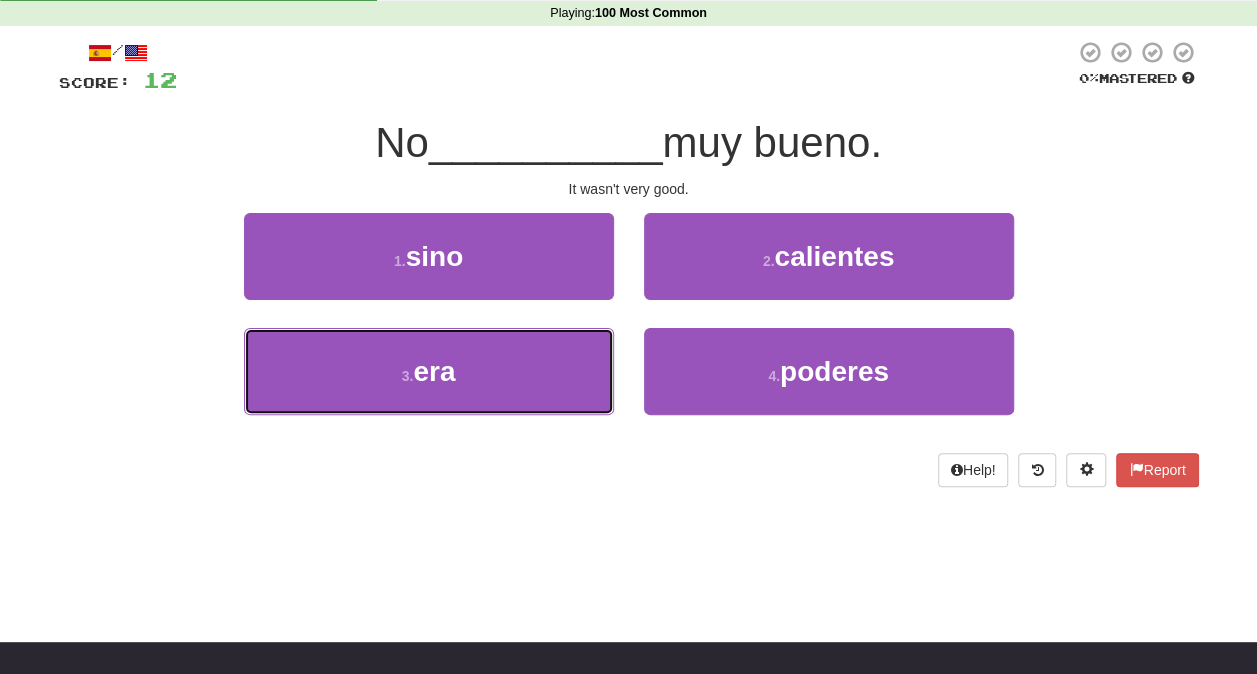 click on "3 .  era" at bounding box center (429, 371) 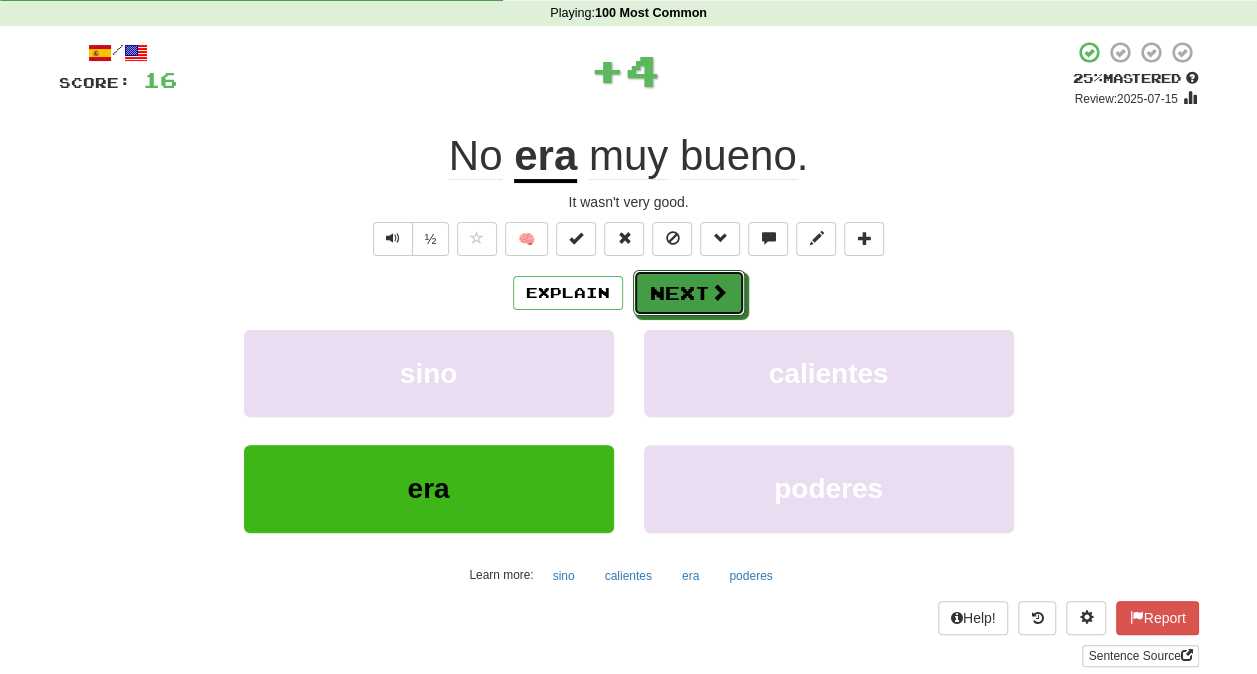 click at bounding box center [719, 292] 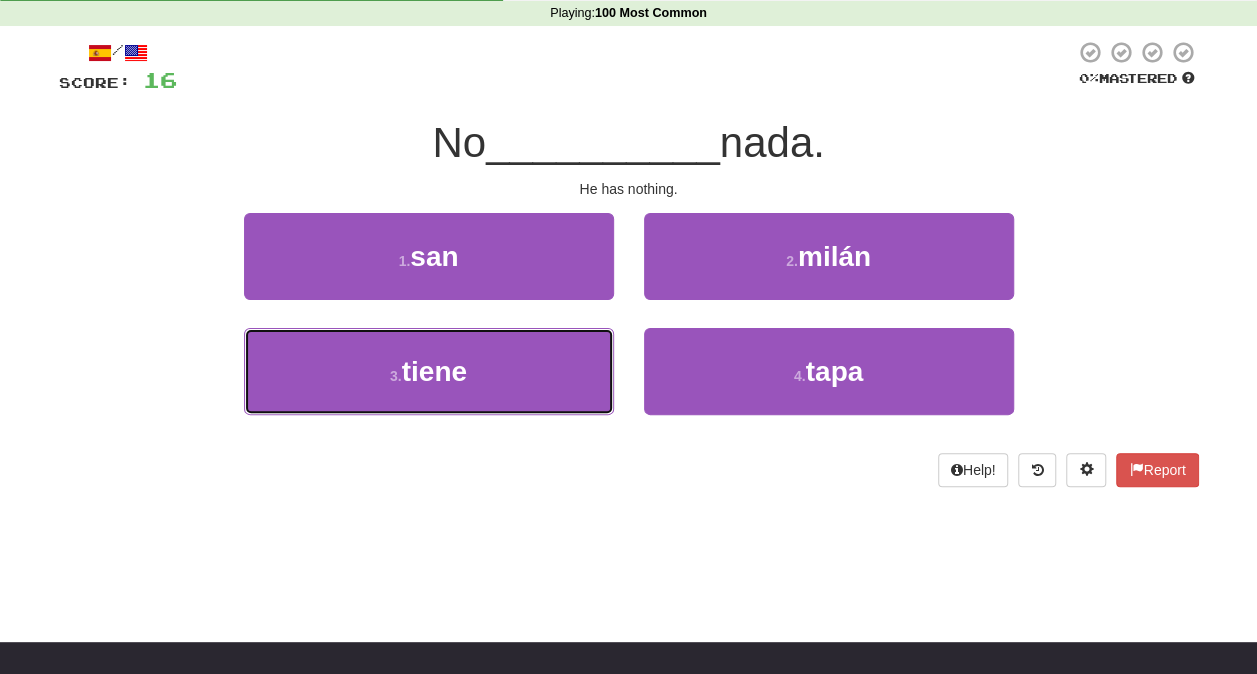 click on "3 .  tiene" at bounding box center [429, 371] 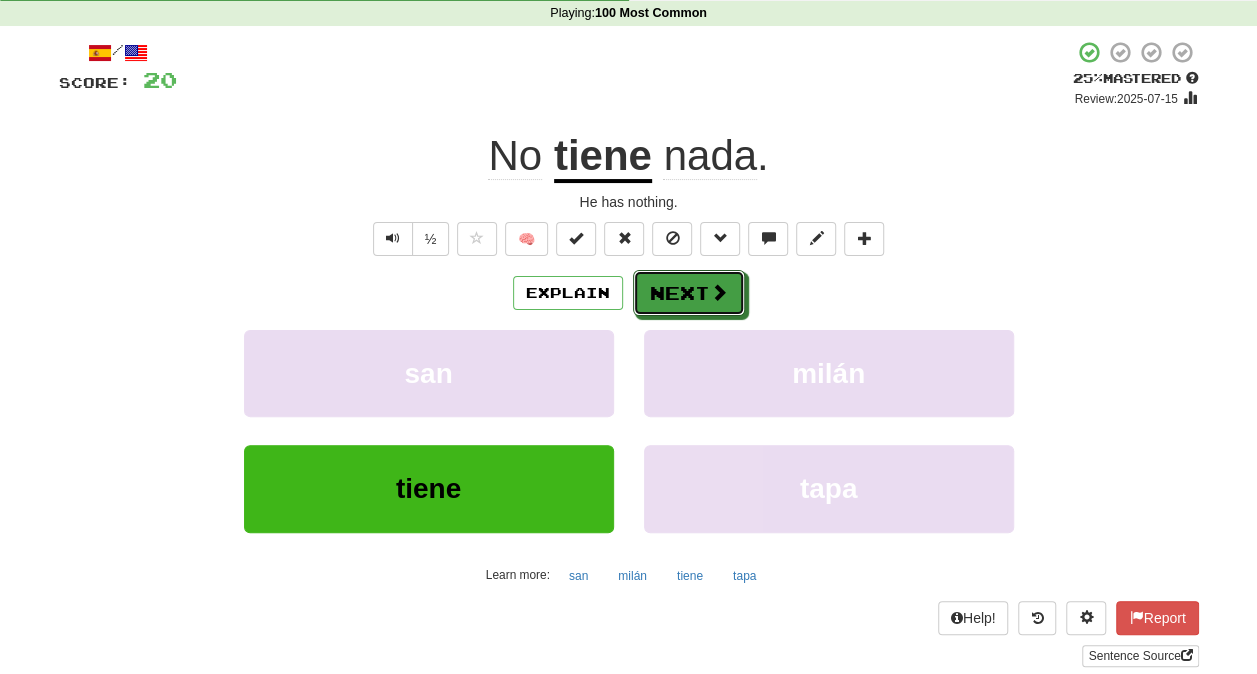 click on "Next" at bounding box center (689, 293) 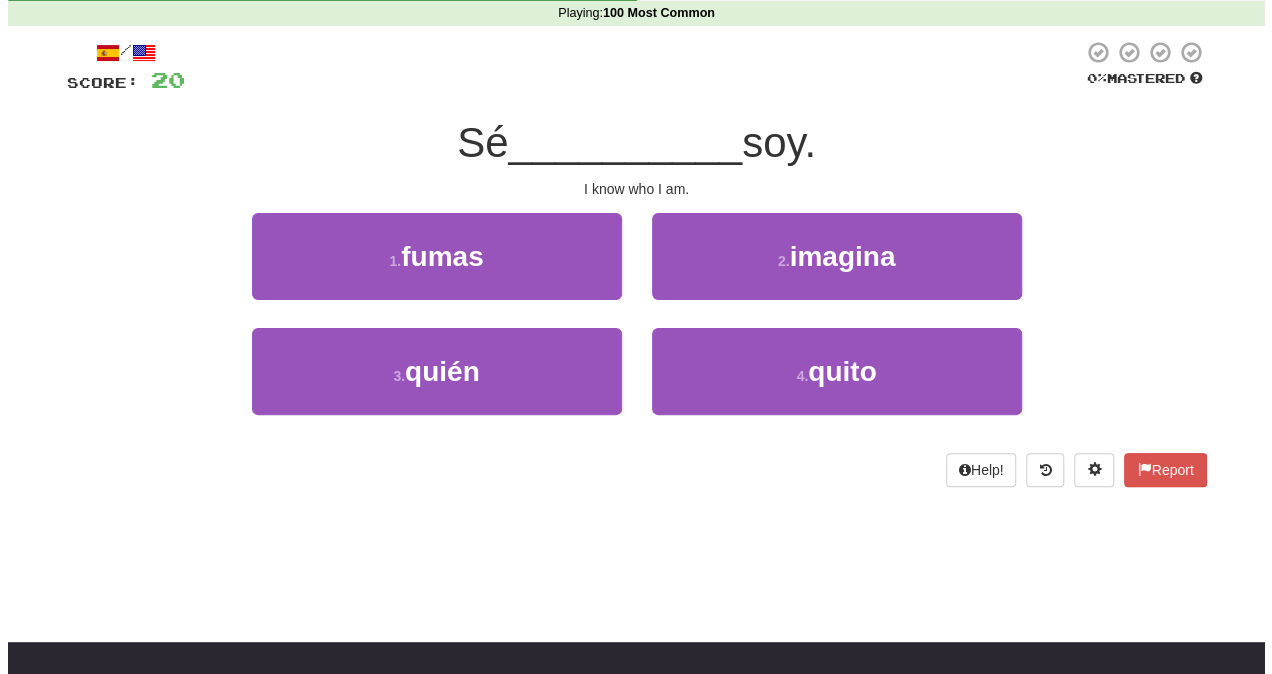 scroll, scrollTop: 0, scrollLeft: 0, axis: both 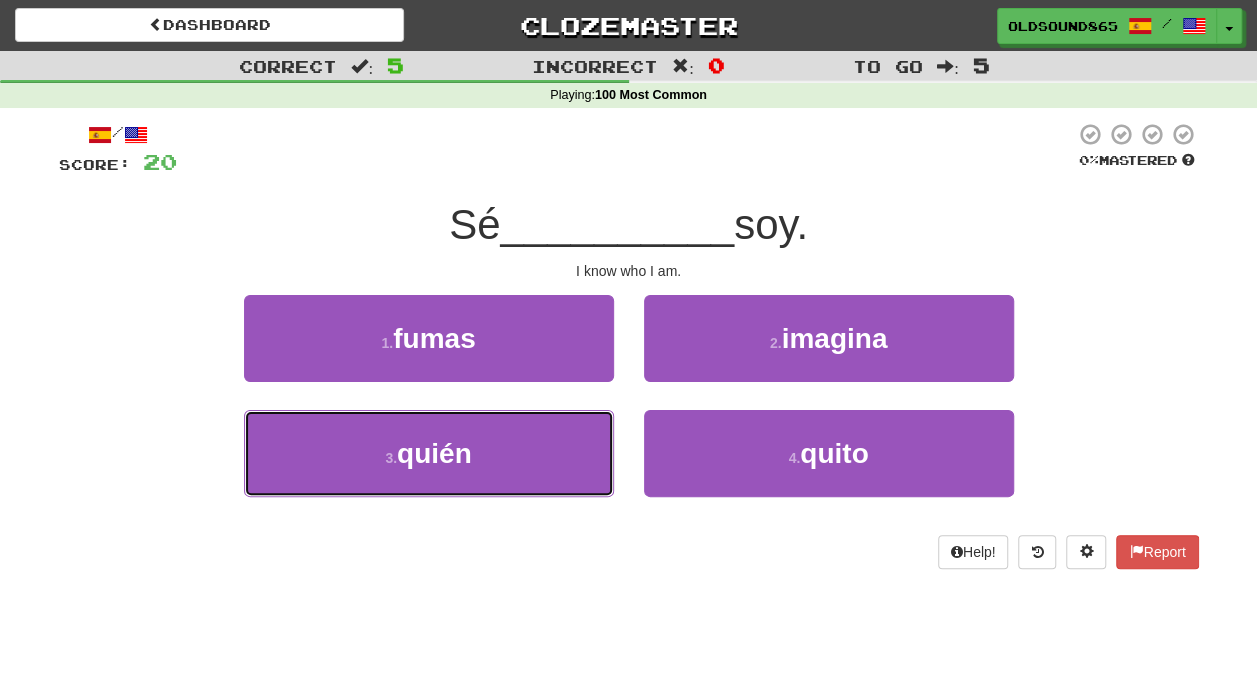 click on "3 .  quién" at bounding box center (429, 453) 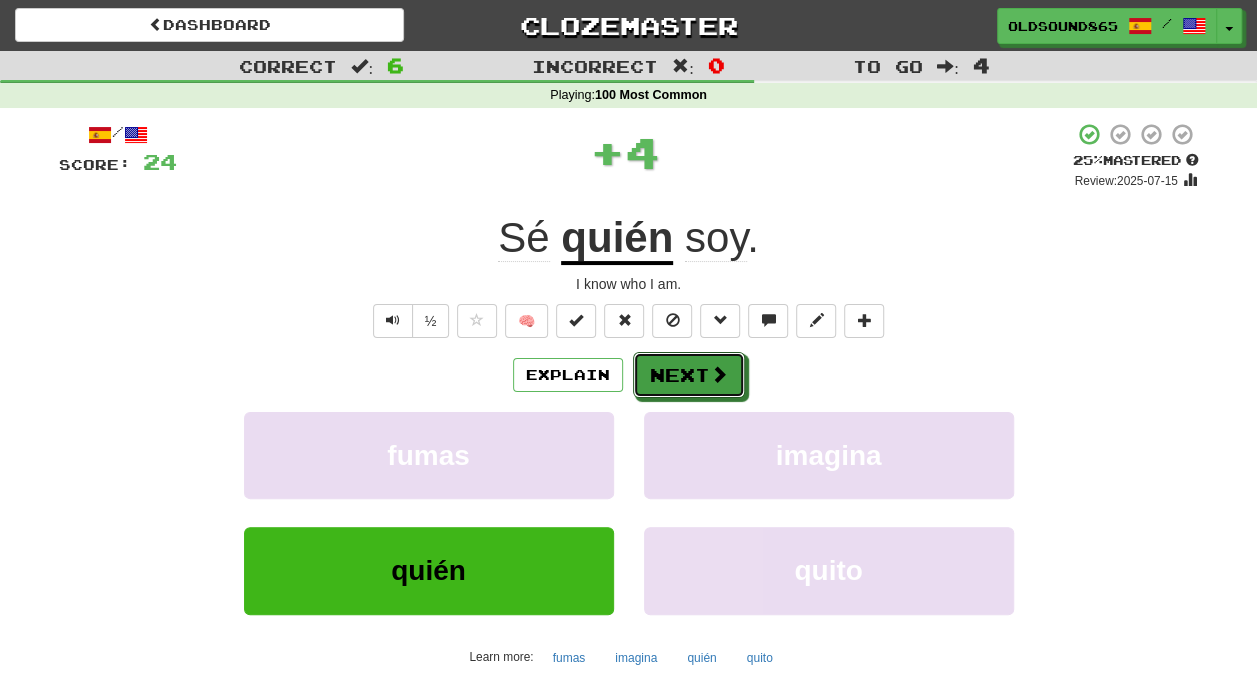 click on "Next" at bounding box center [689, 375] 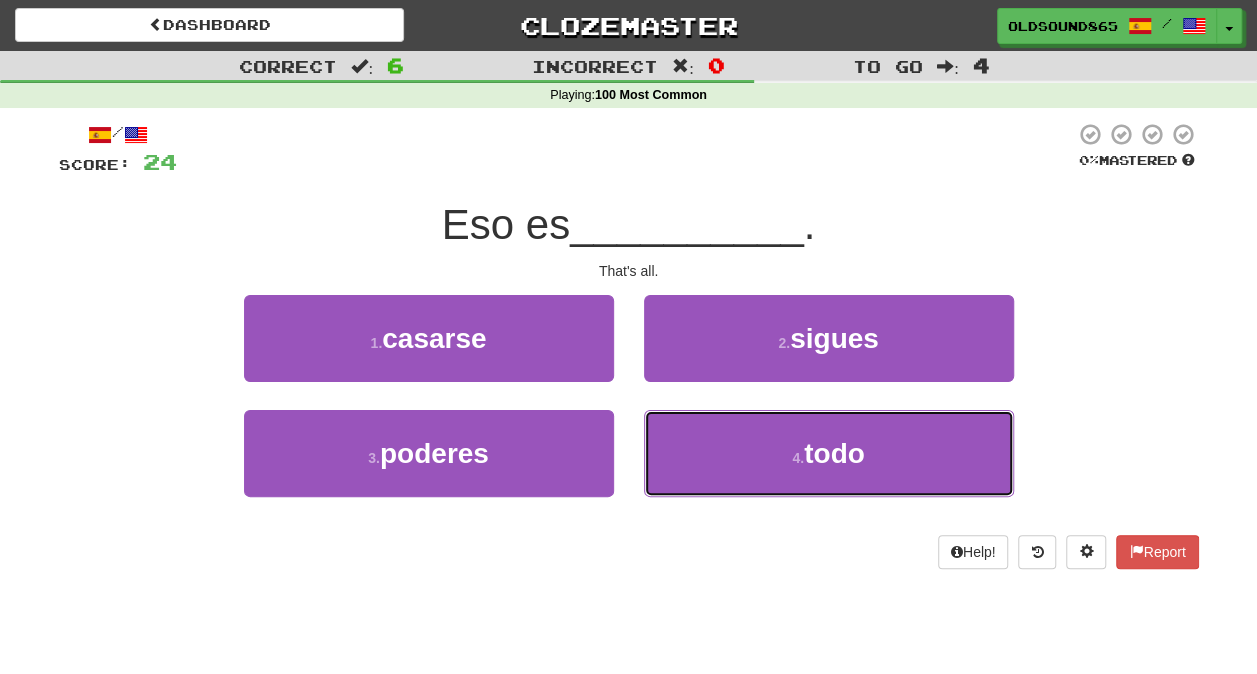 click on "4 .  todo" at bounding box center [829, 453] 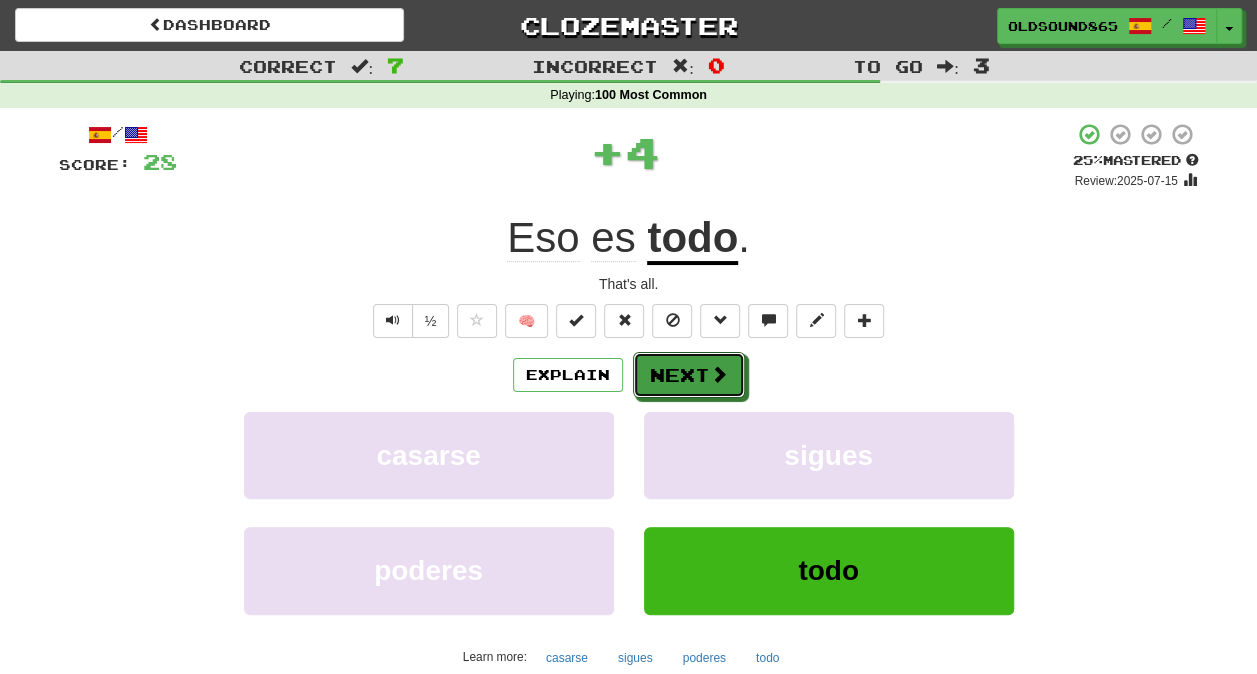 click on "Next" at bounding box center (689, 375) 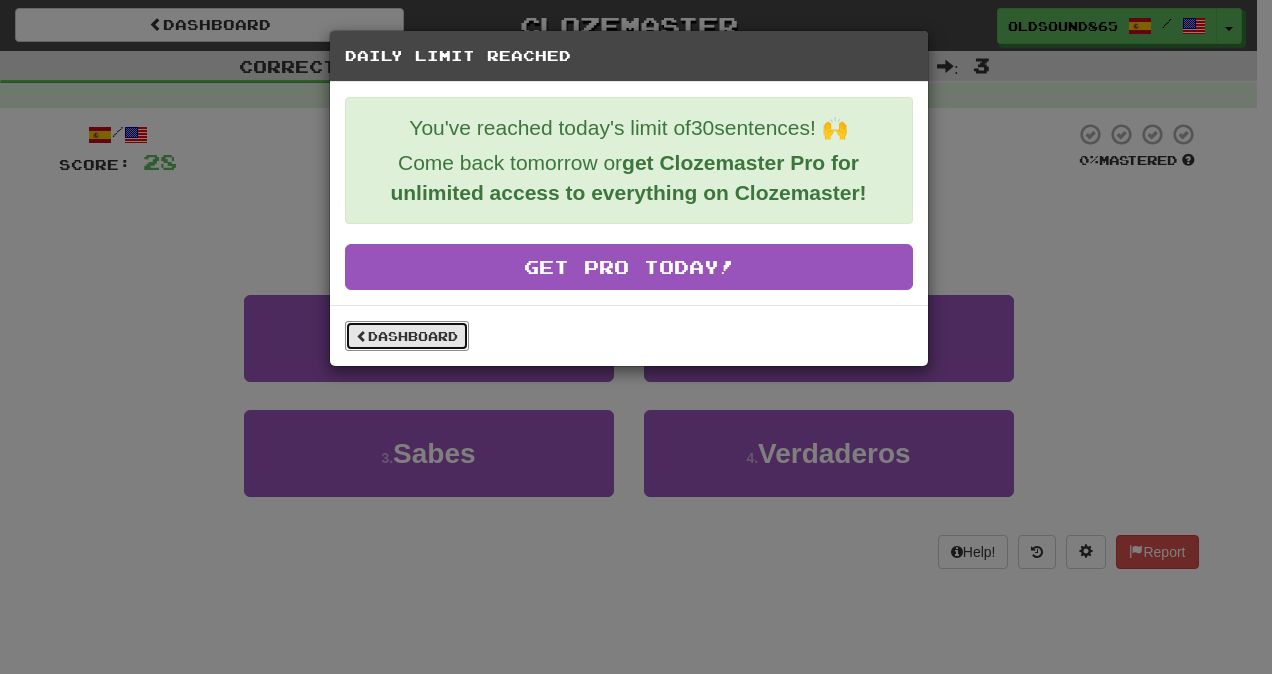 click on "Dashboard" at bounding box center (407, 336) 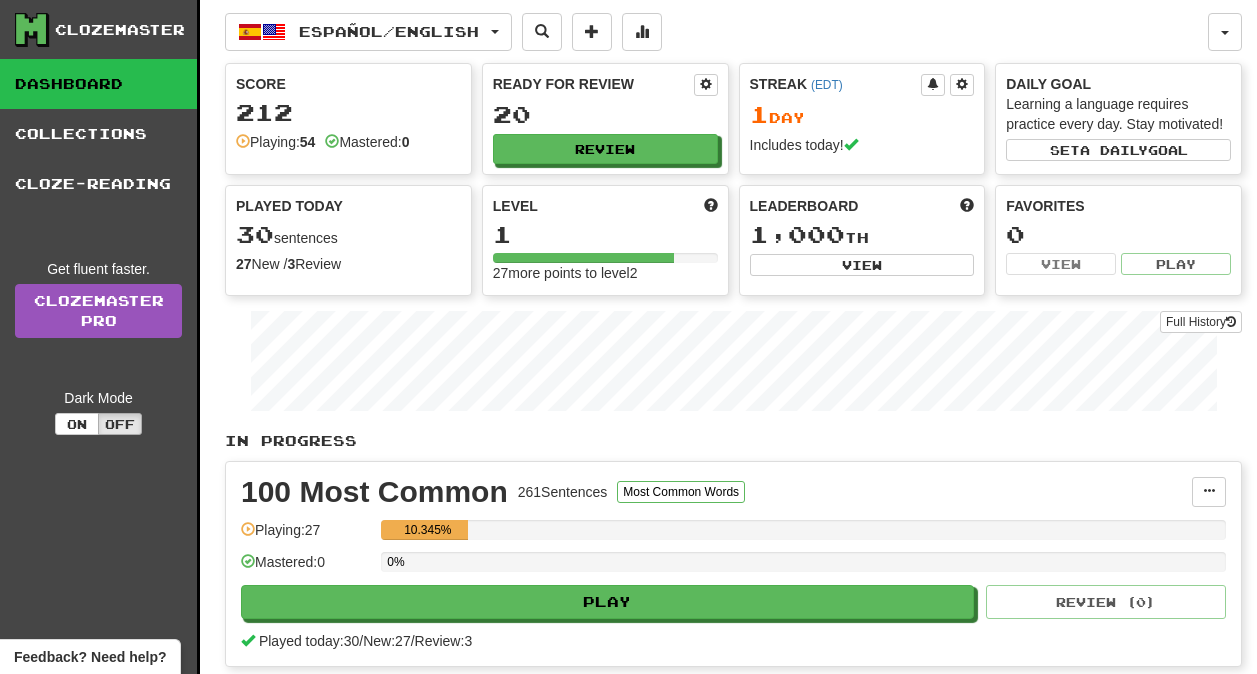 scroll, scrollTop: 0, scrollLeft: 0, axis: both 